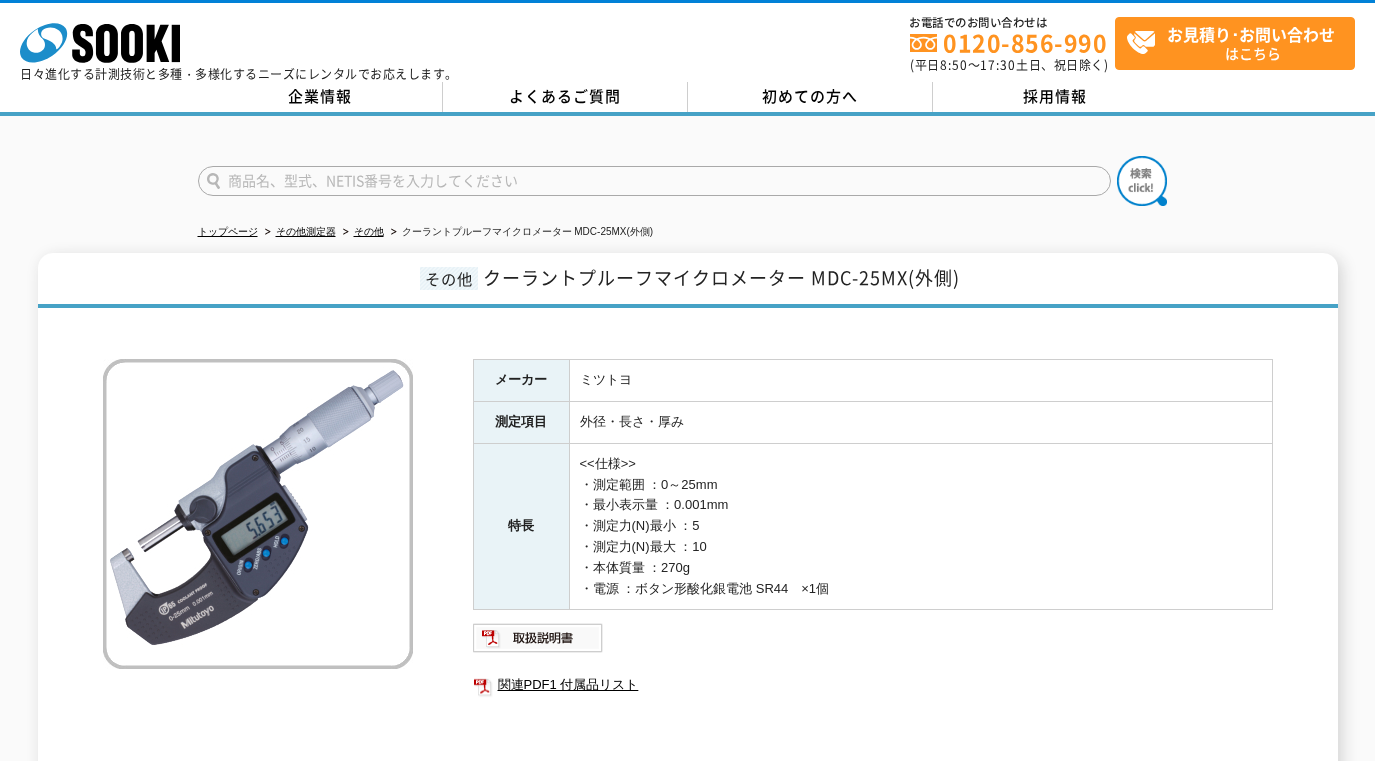 scroll, scrollTop: 0, scrollLeft: 0, axis: both 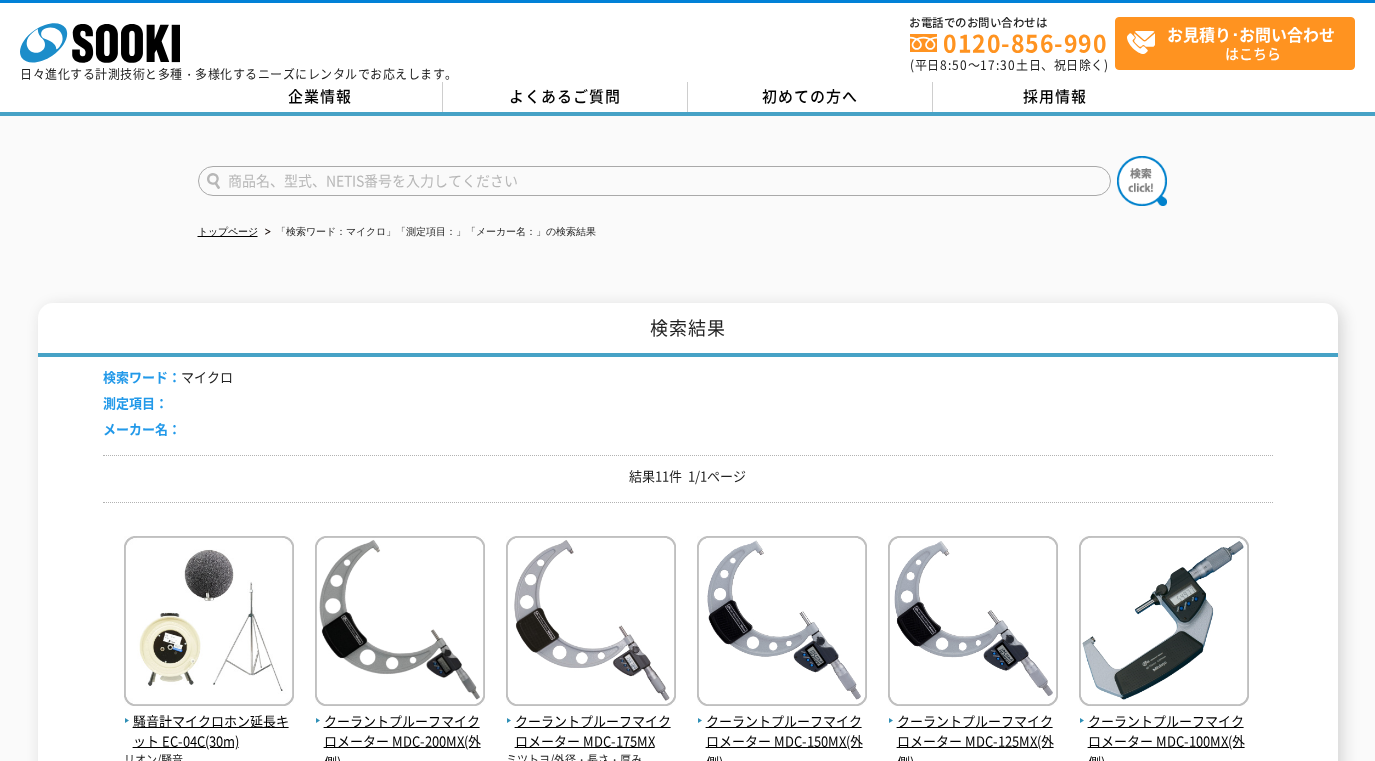 click at bounding box center (654, 181) 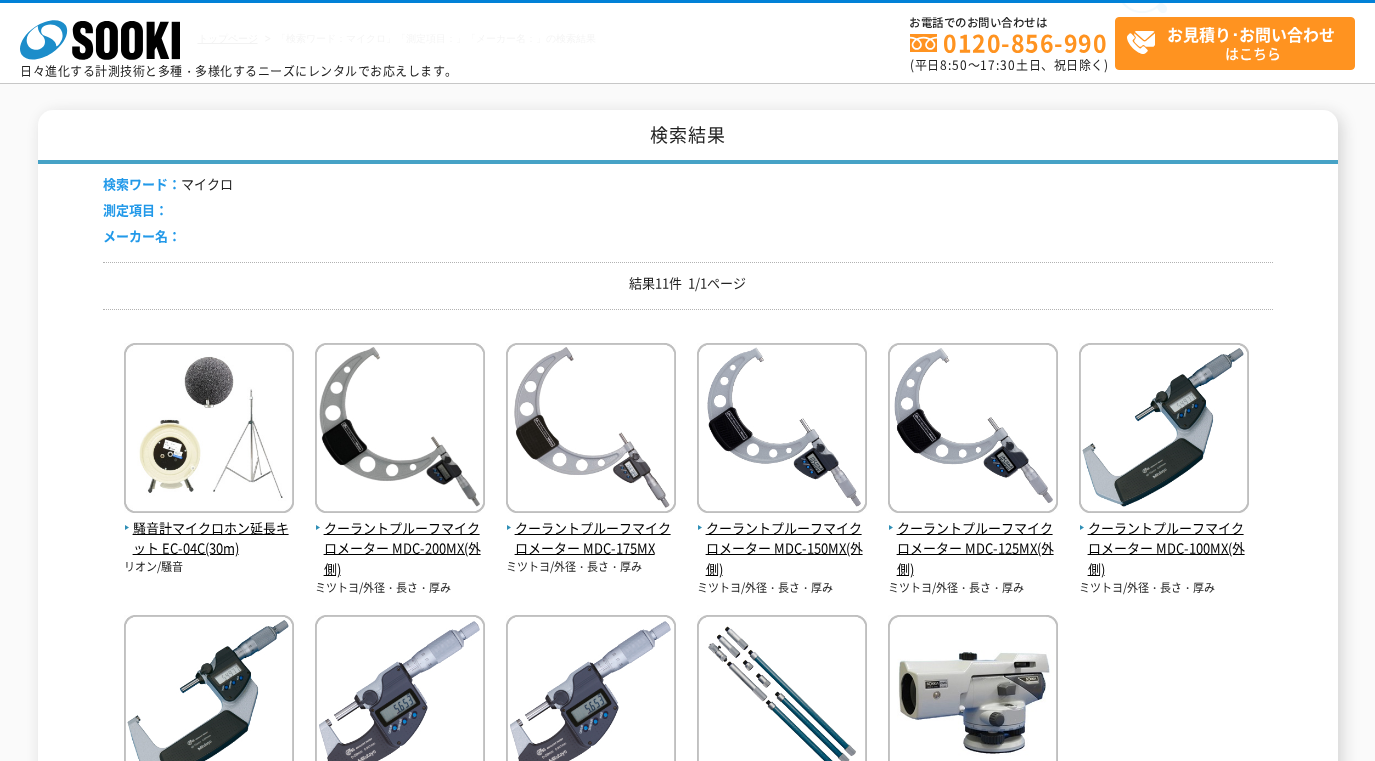 scroll, scrollTop: 0, scrollLeft: 0, axis: both 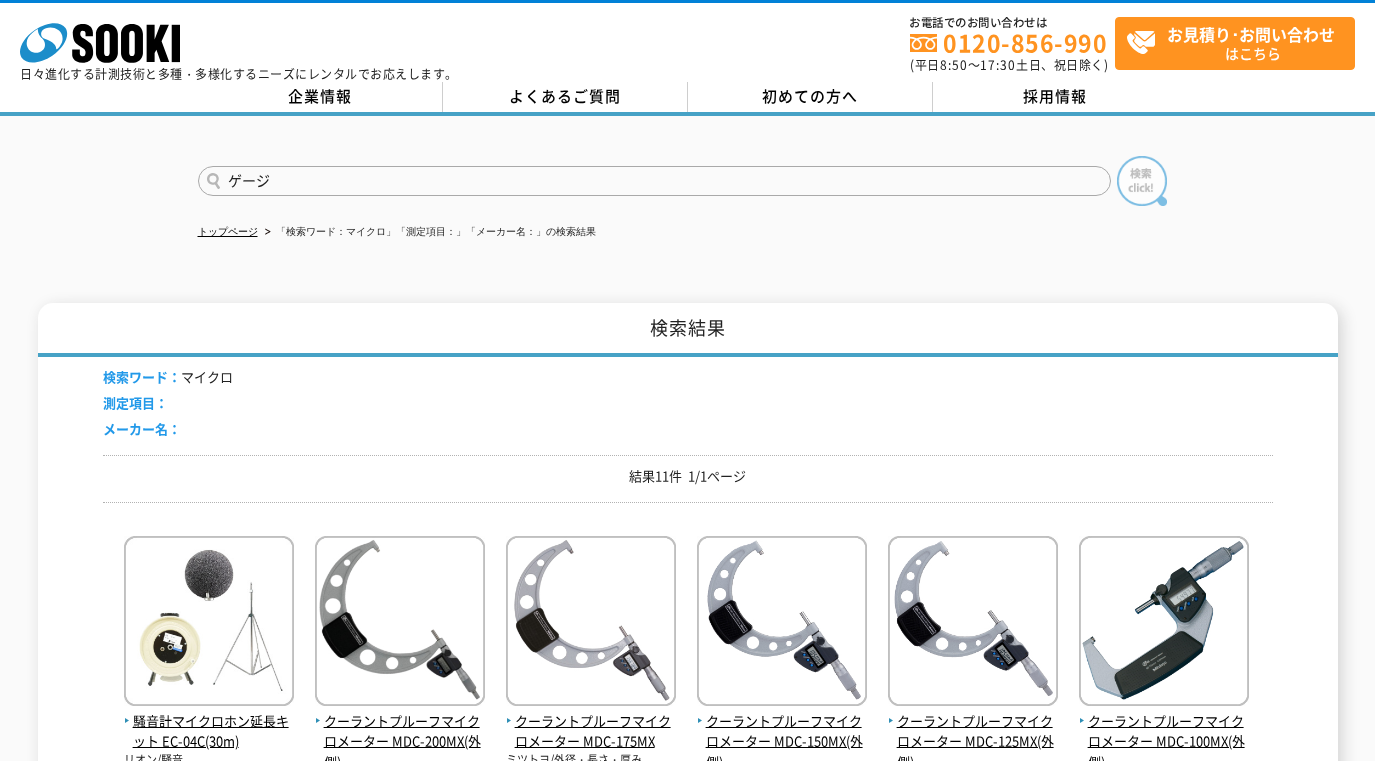 type on "ゲージ" 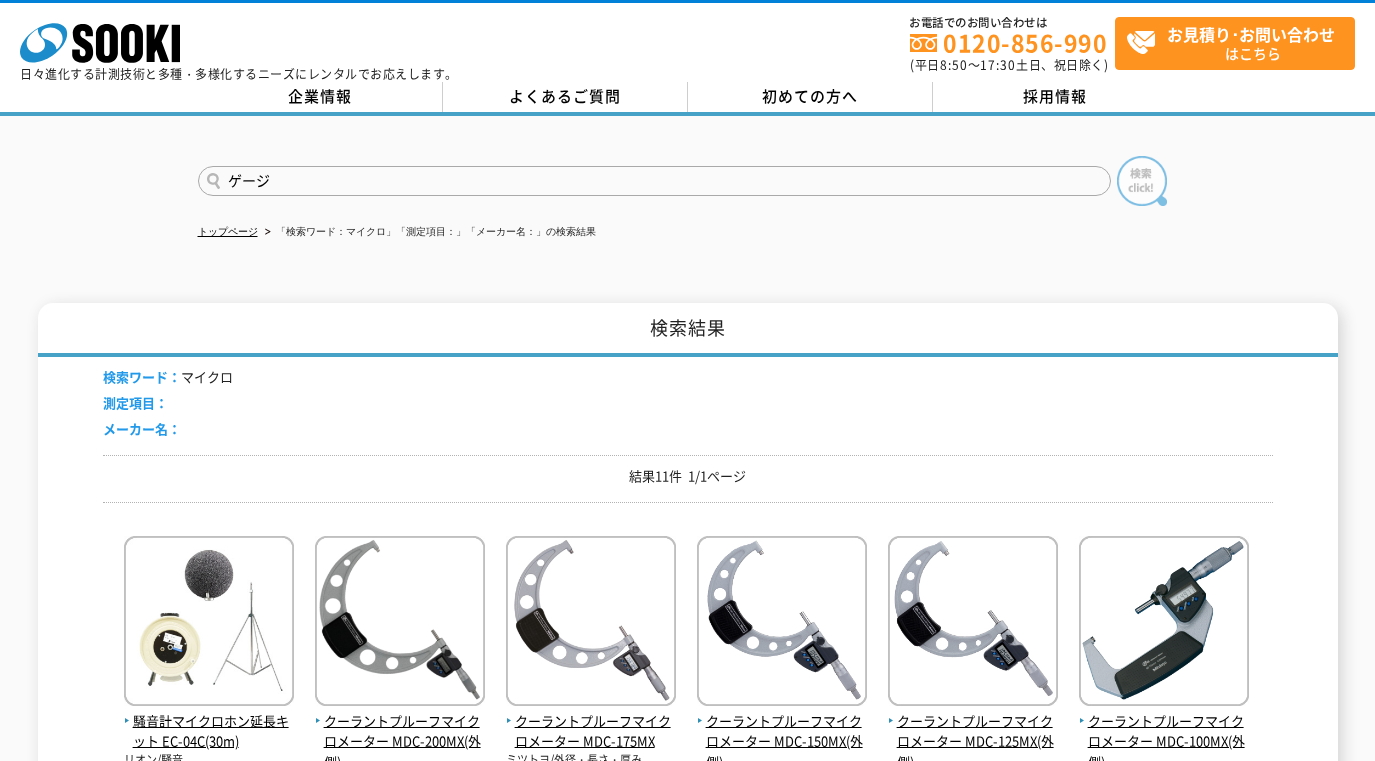 click at bounding box center (1142, 181) 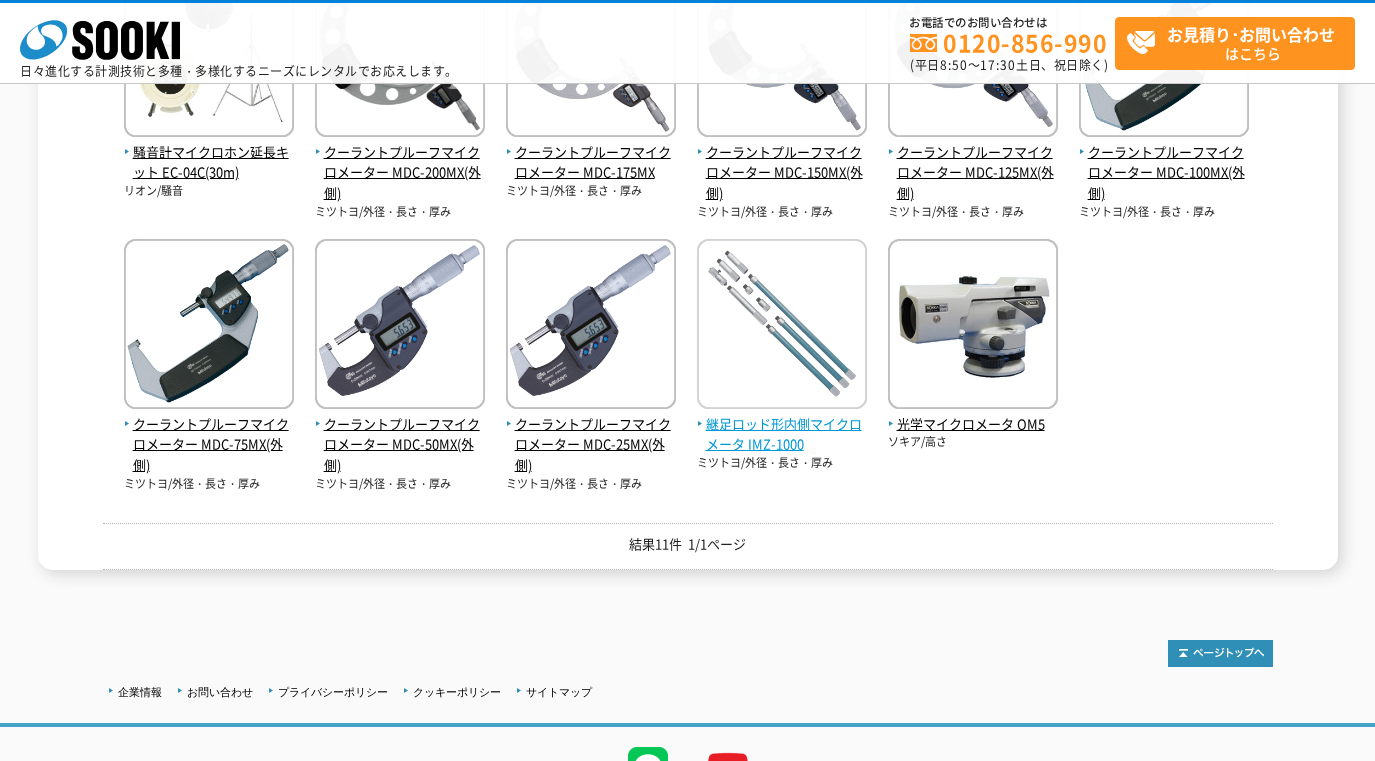 scroll, scrollTop: 500, scrollLeft: 0, axis: vertical 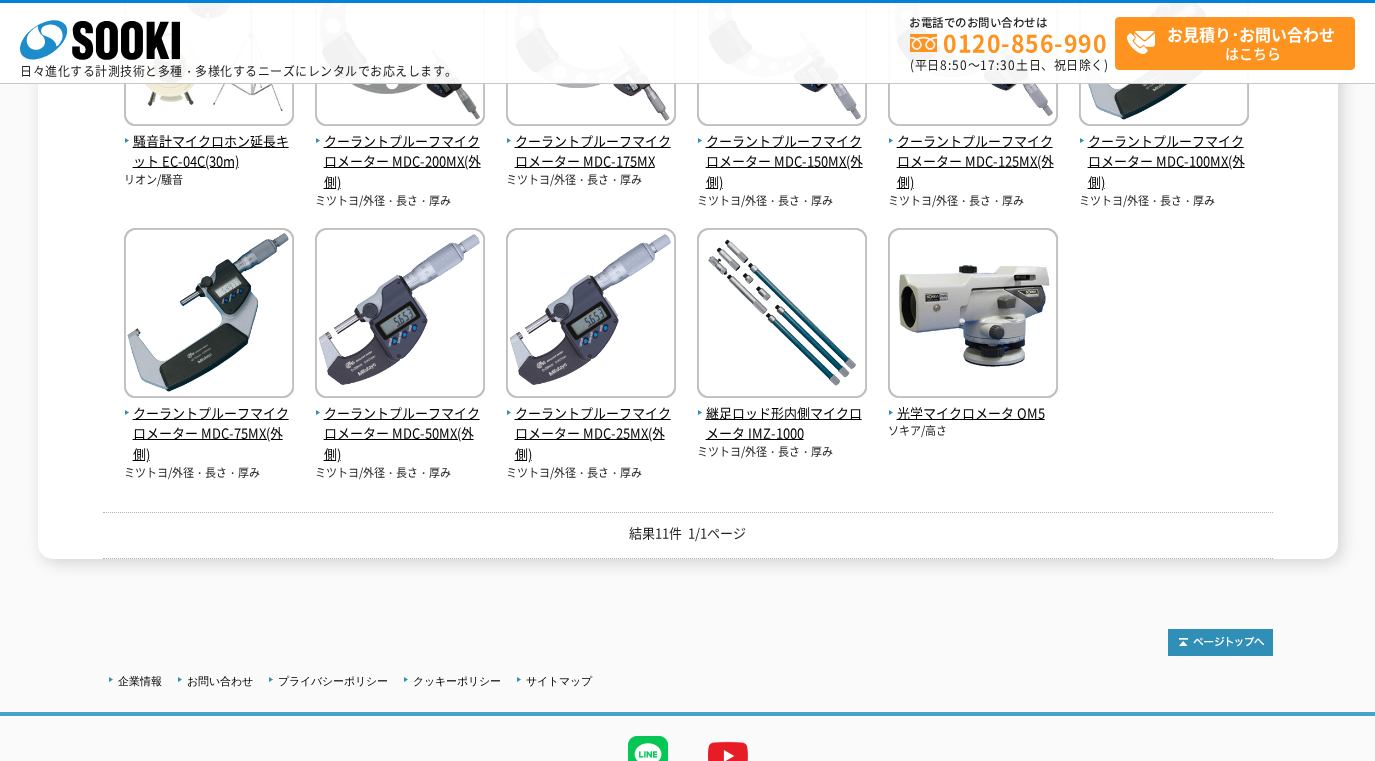 click on "検索ワード： マイクロ
測定項目：
メーカー名：
結果11件  1/1ページ
騒音計マイクロホン延長キット EC-04C(30m)
リオン/騒音
ソキア/高さ" at bounding box center [688, 168] 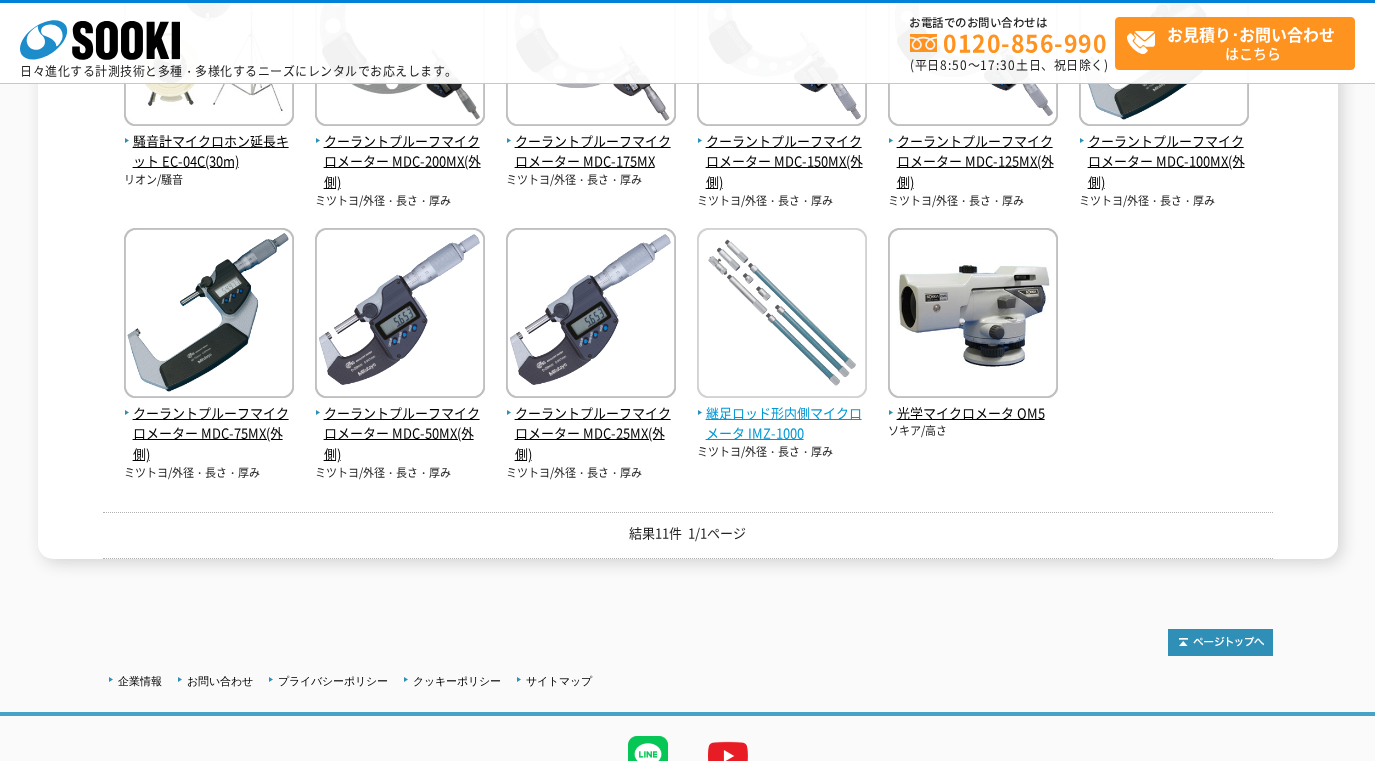 click at bounding box center [782, 315] 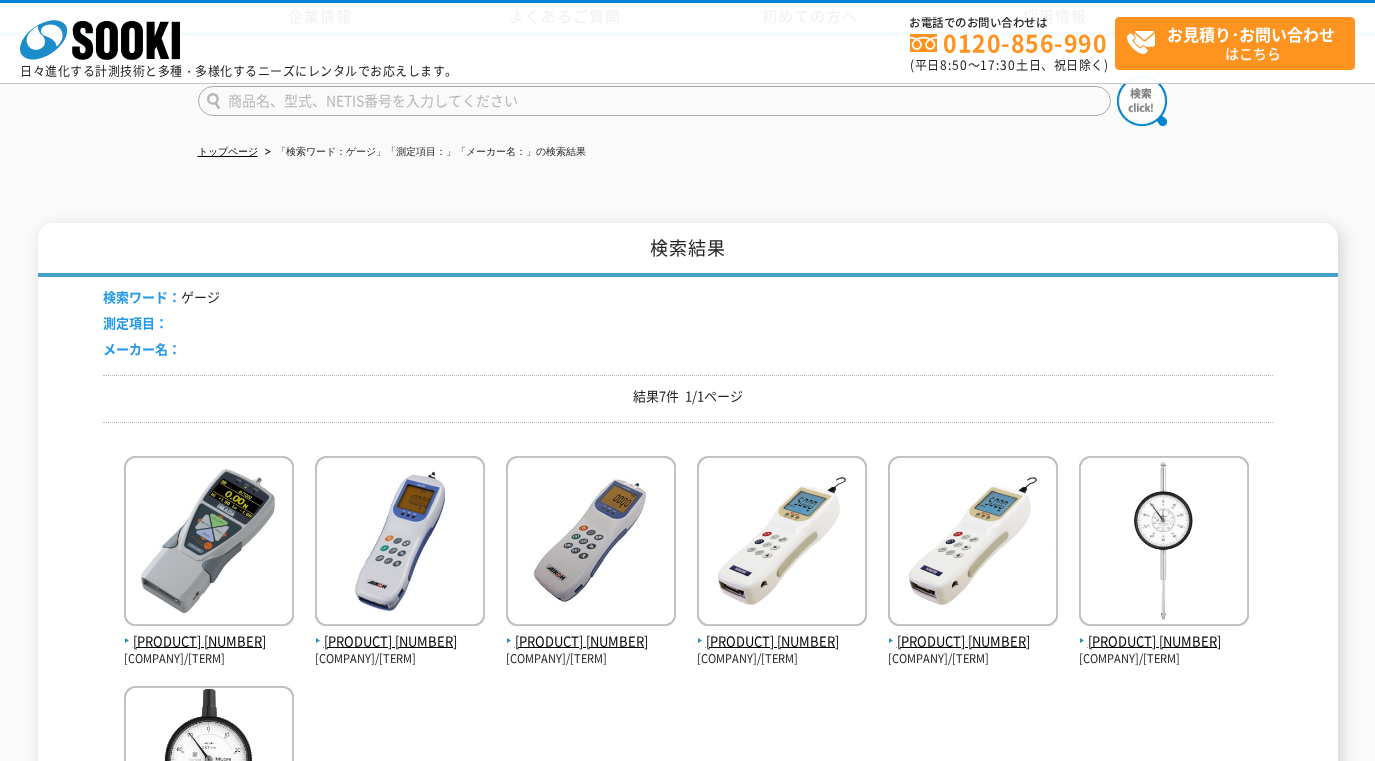 scroll, scrollTop: 500, scrollLeft: 0, axis: vertical 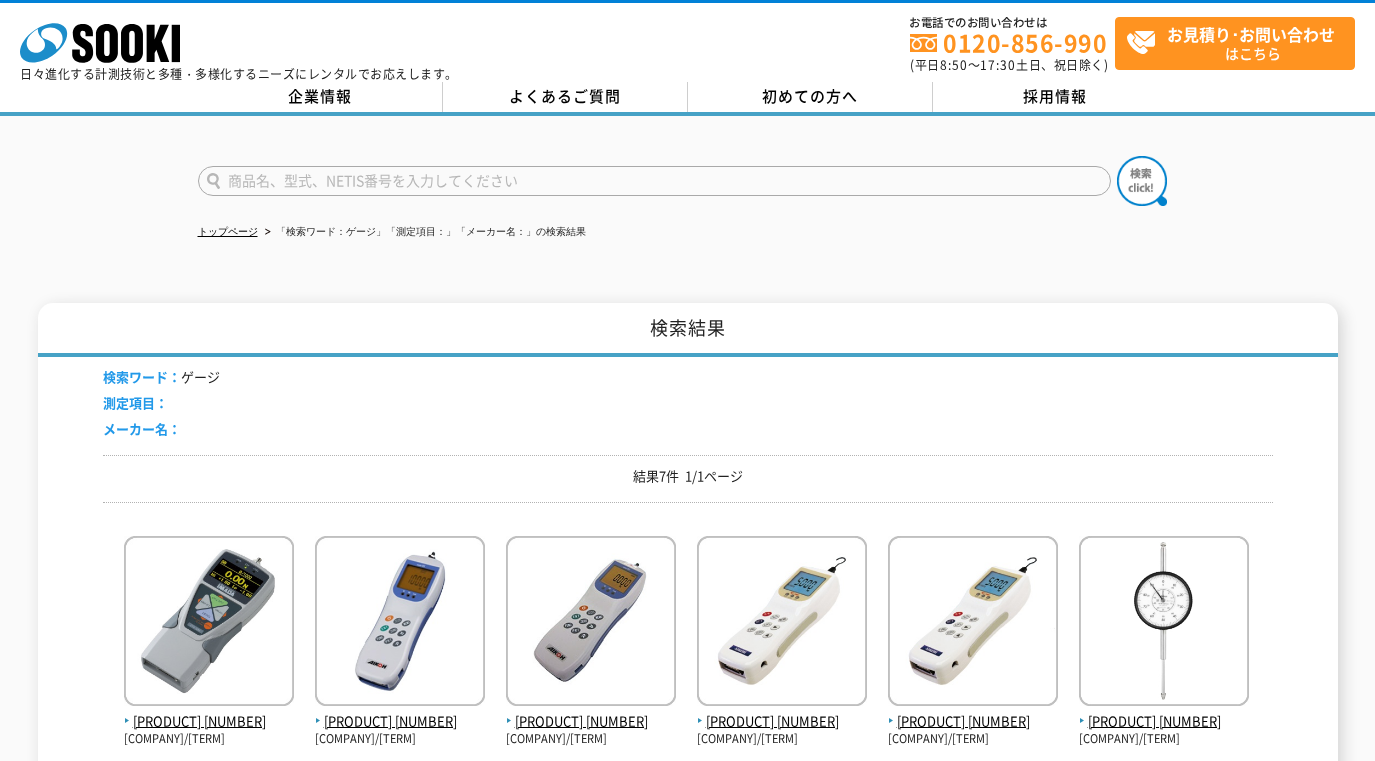 click at bounding box center [654, 181] 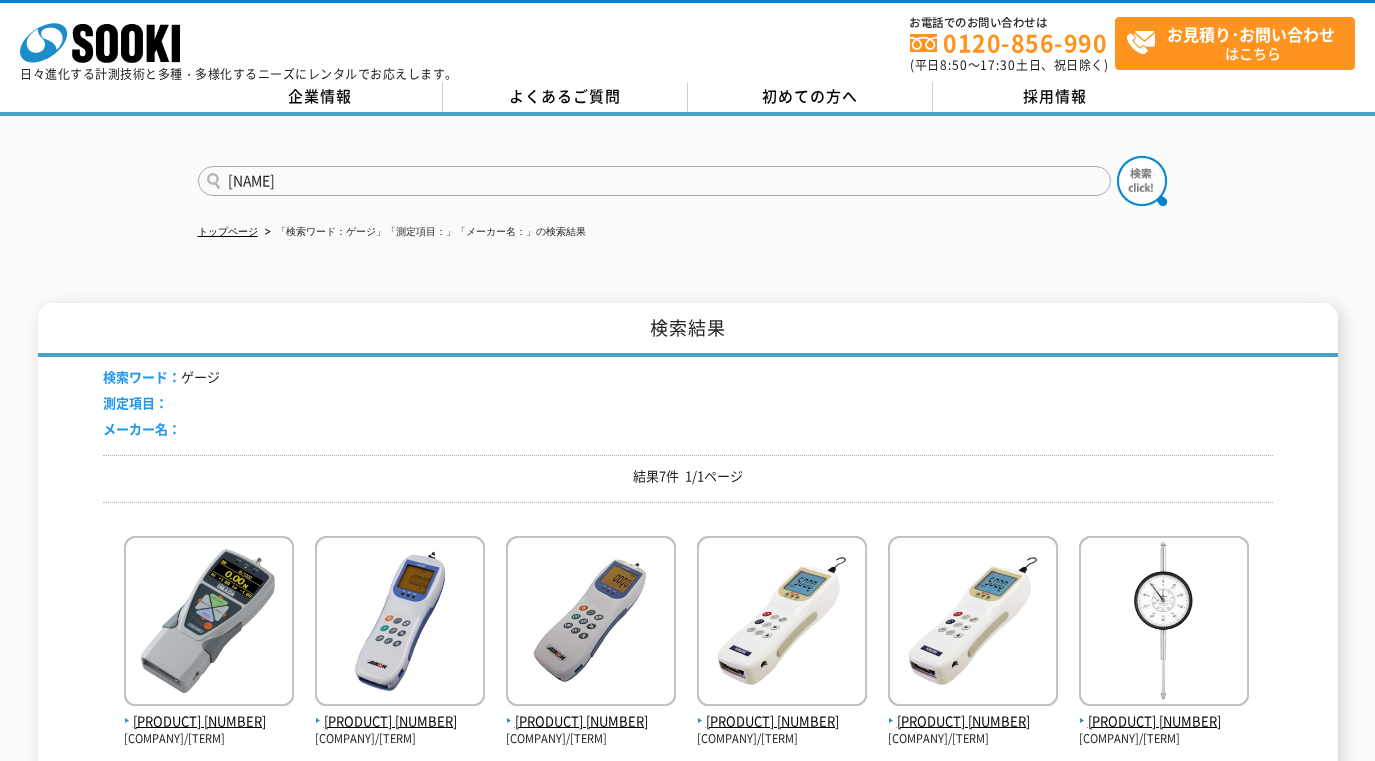 type on "ノギス" 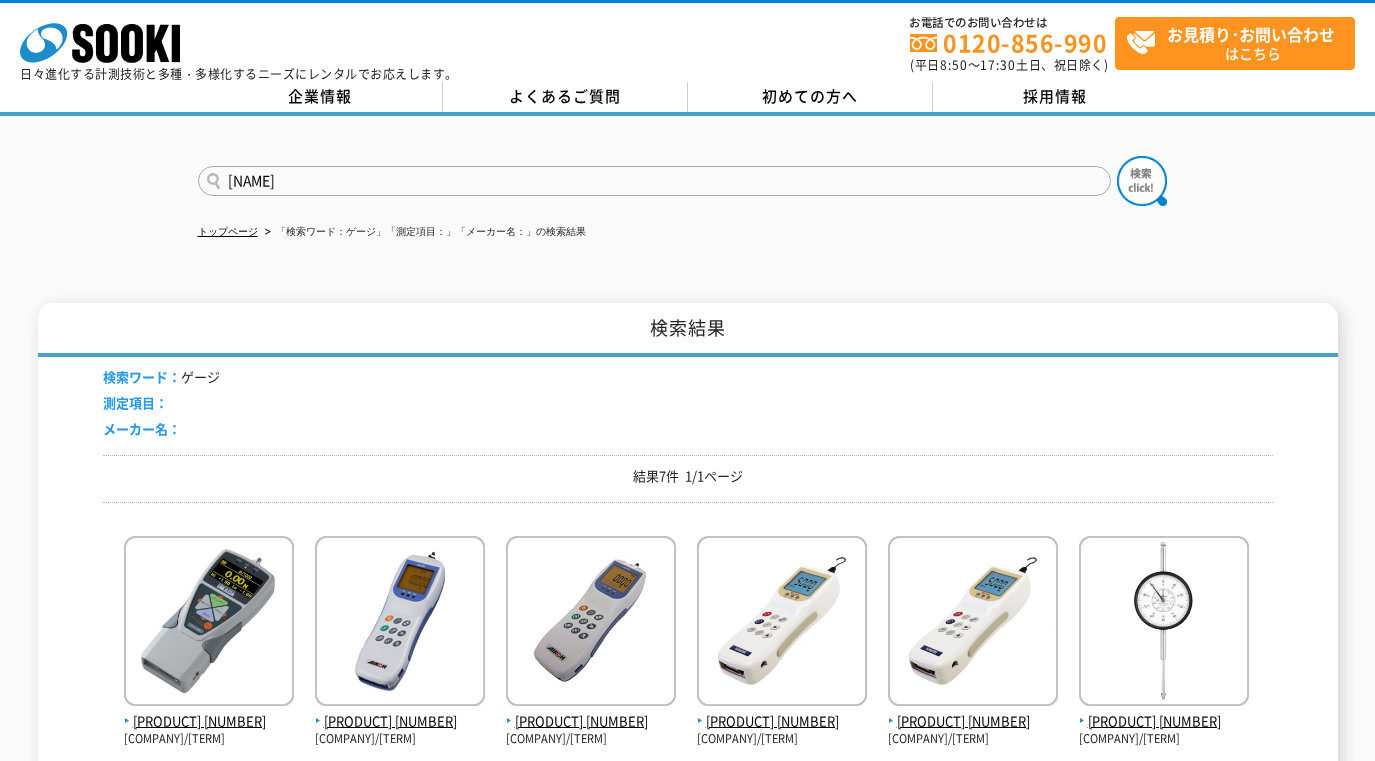 drag, startPoint x: 711, startPoint y: 539, endPoint x: 710, endPoint y: 517, distance: 22.022715 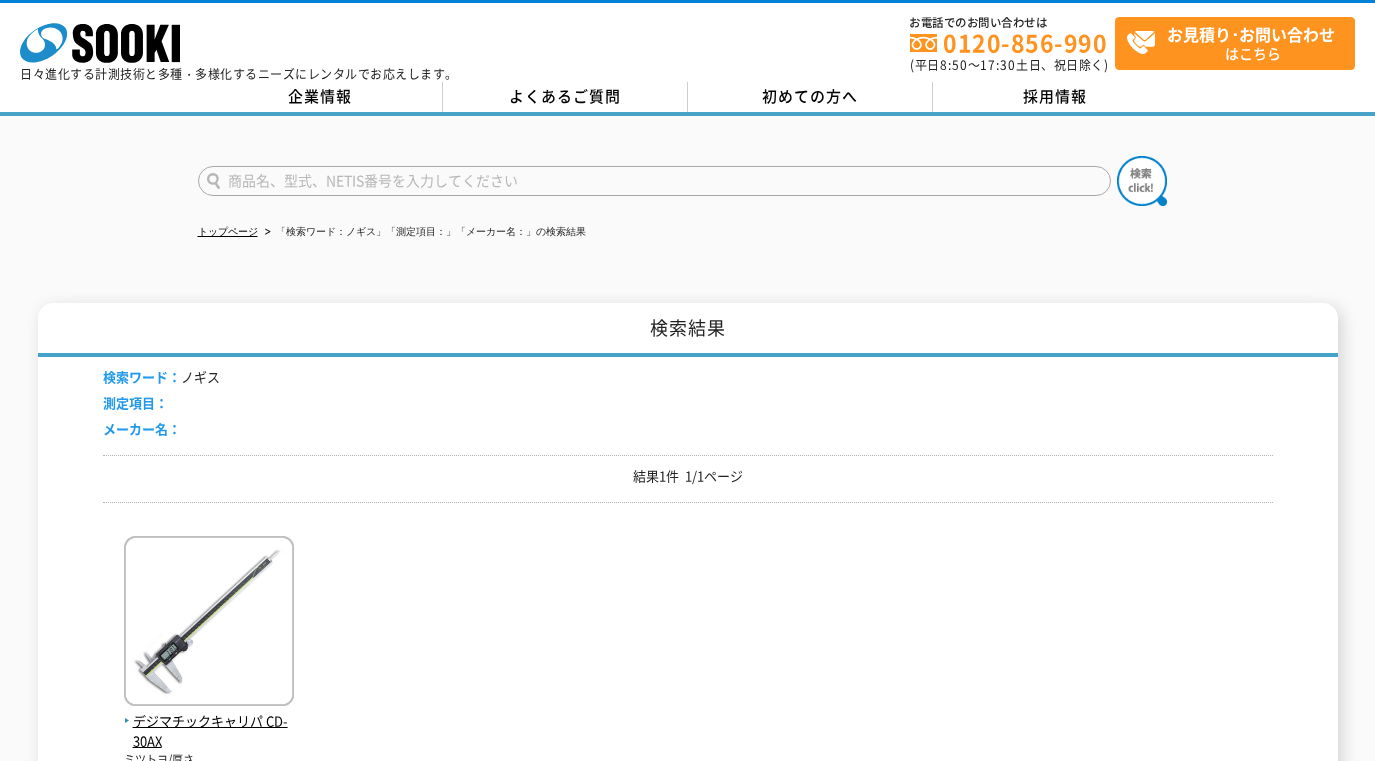 scroll, scrollTop: 167, scrollLeft: 0, axis: vertical 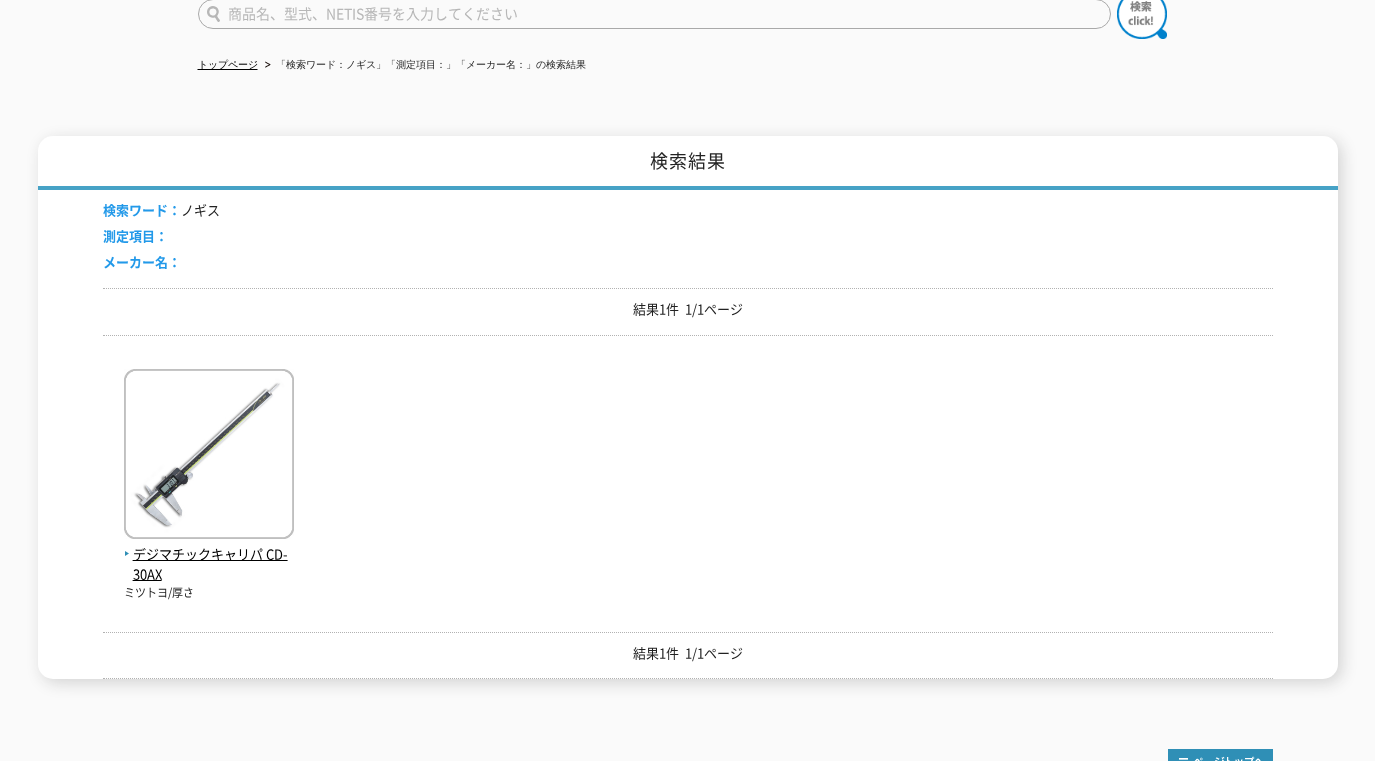 drag, startPoint x: 726, startPoint y: 580, endPoint x: 709, endPoint y: 558, distance: 27.802877 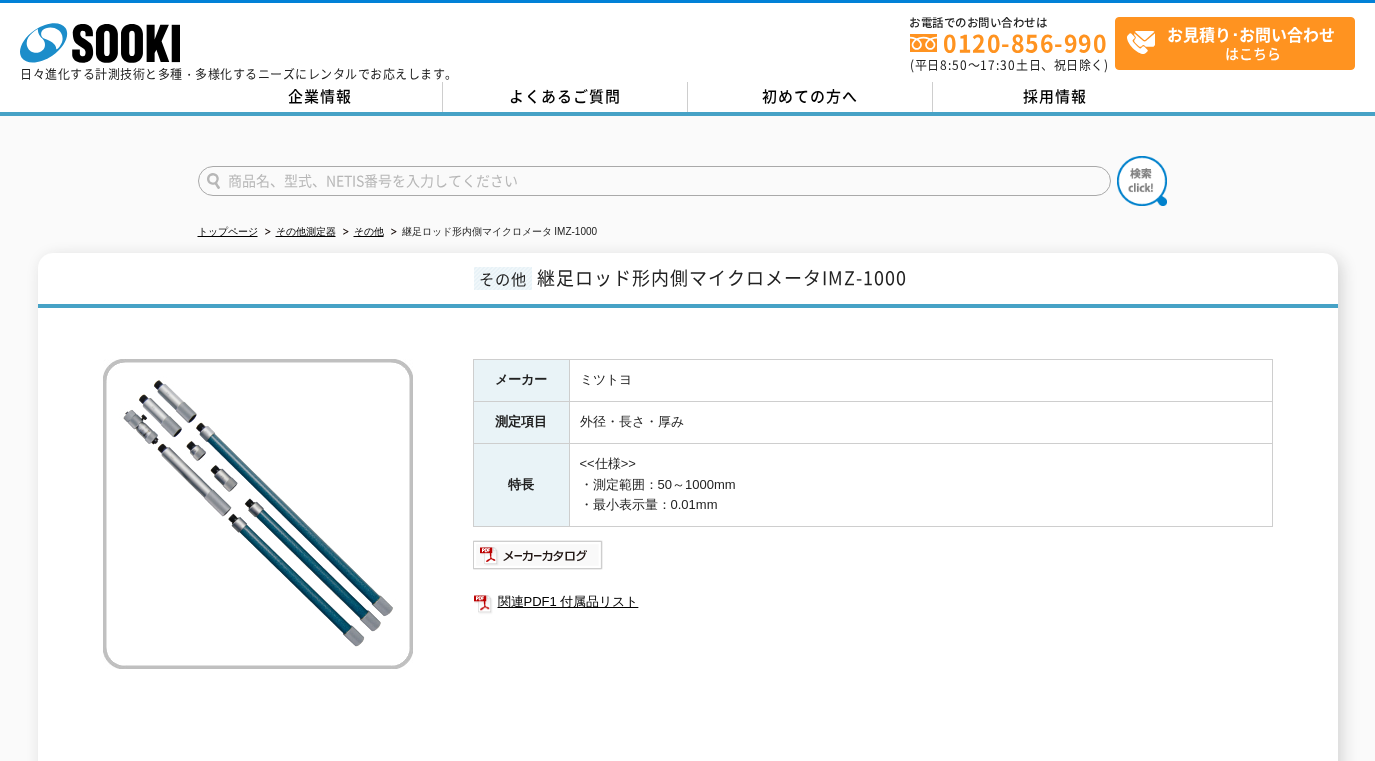 scroll, scrollTop: 0, scrollLeft: 0, axis: both 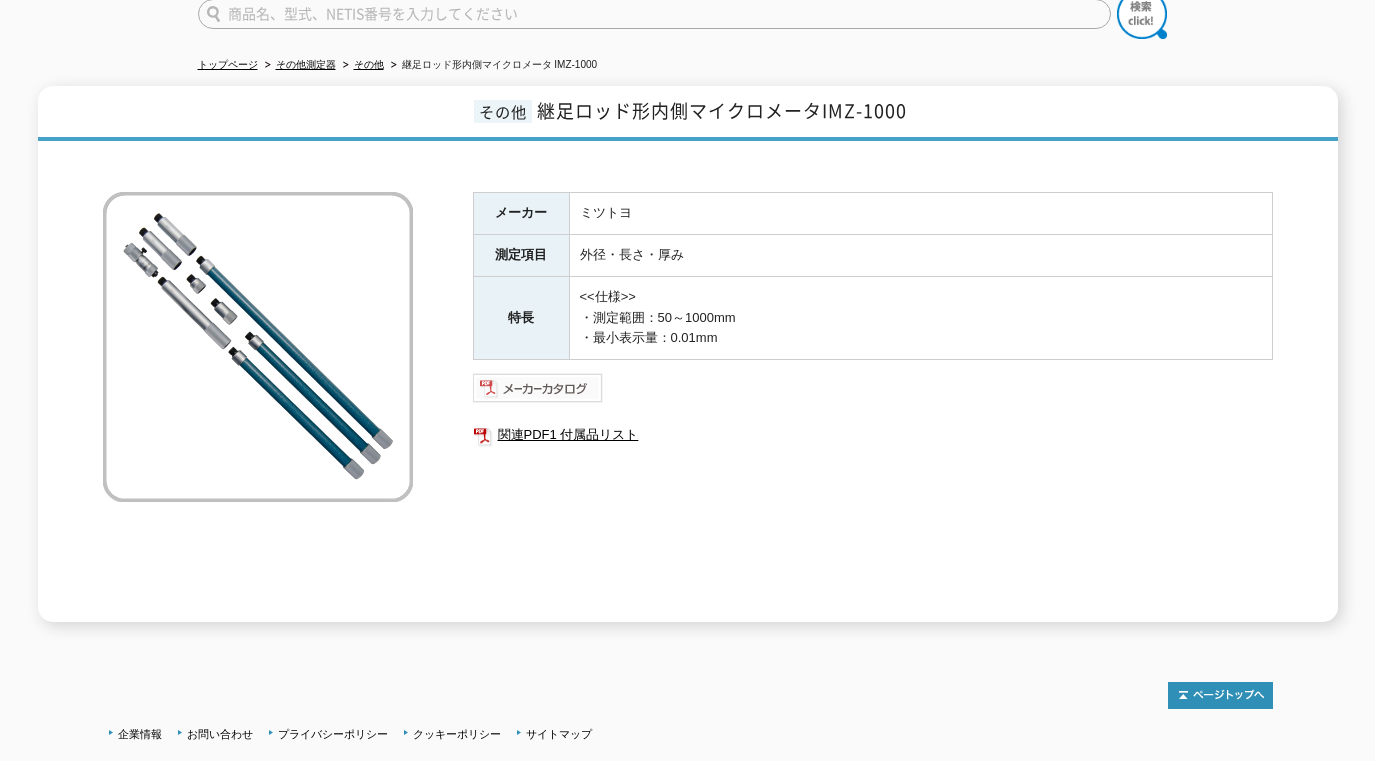 click at bounding box center (538, 388) 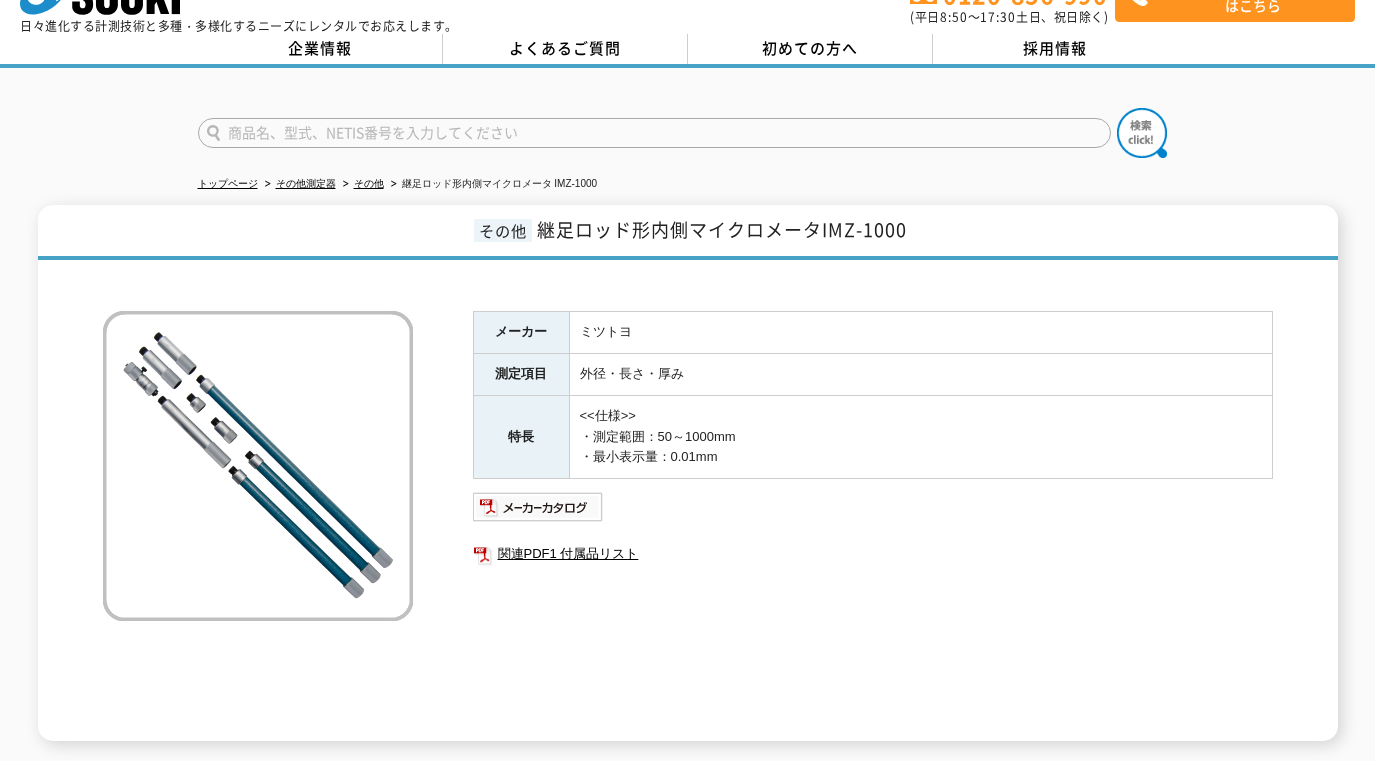 scroll, scrollTop: 0, scrollLeft: 0, axis: both 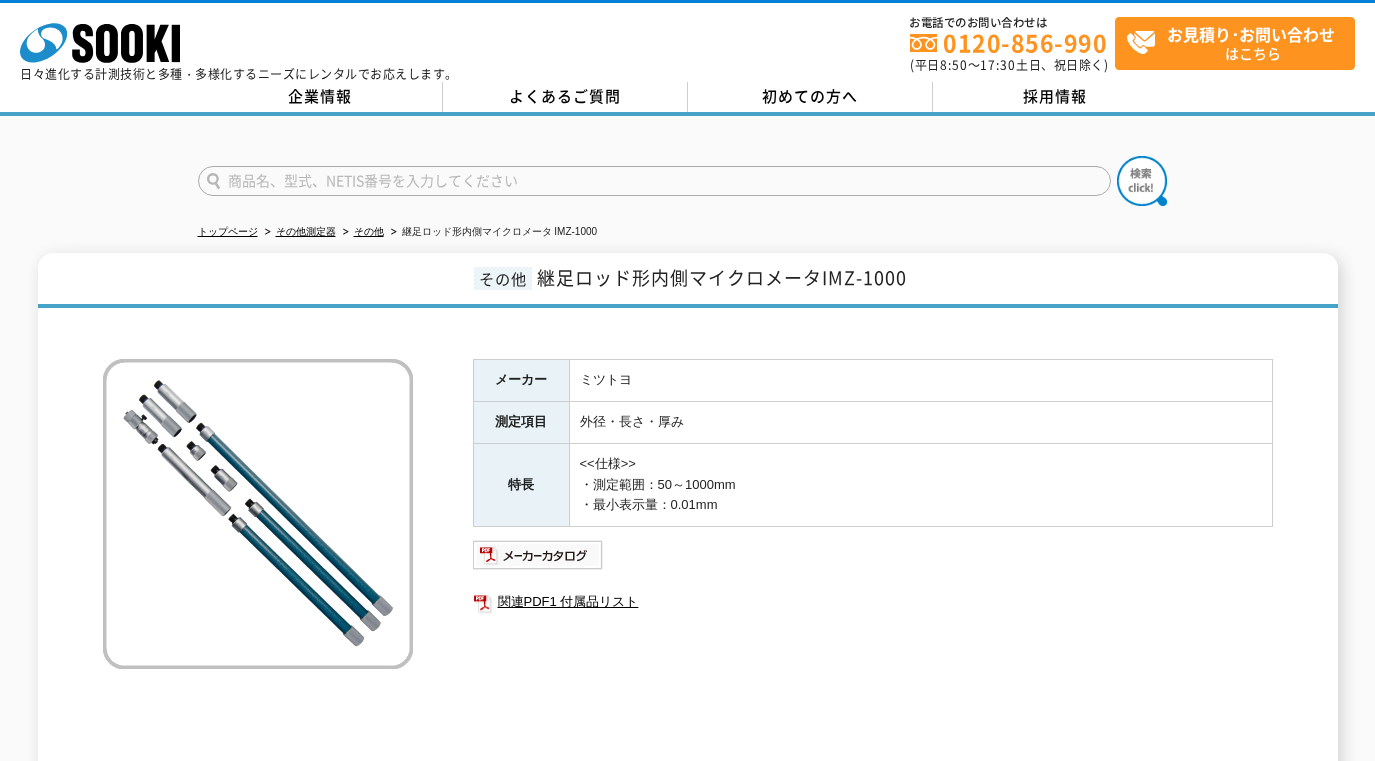 click at bounding box center [654, 181] 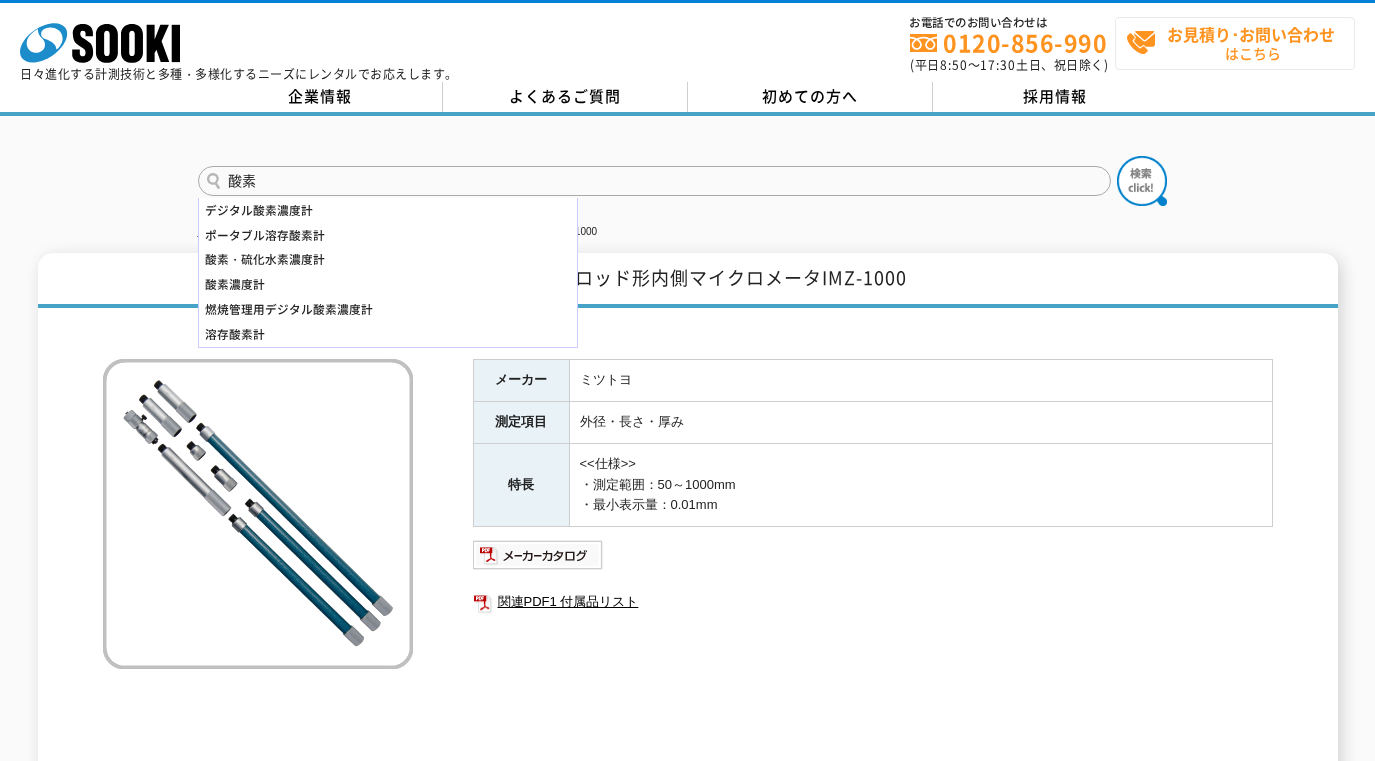 type on "酸素" 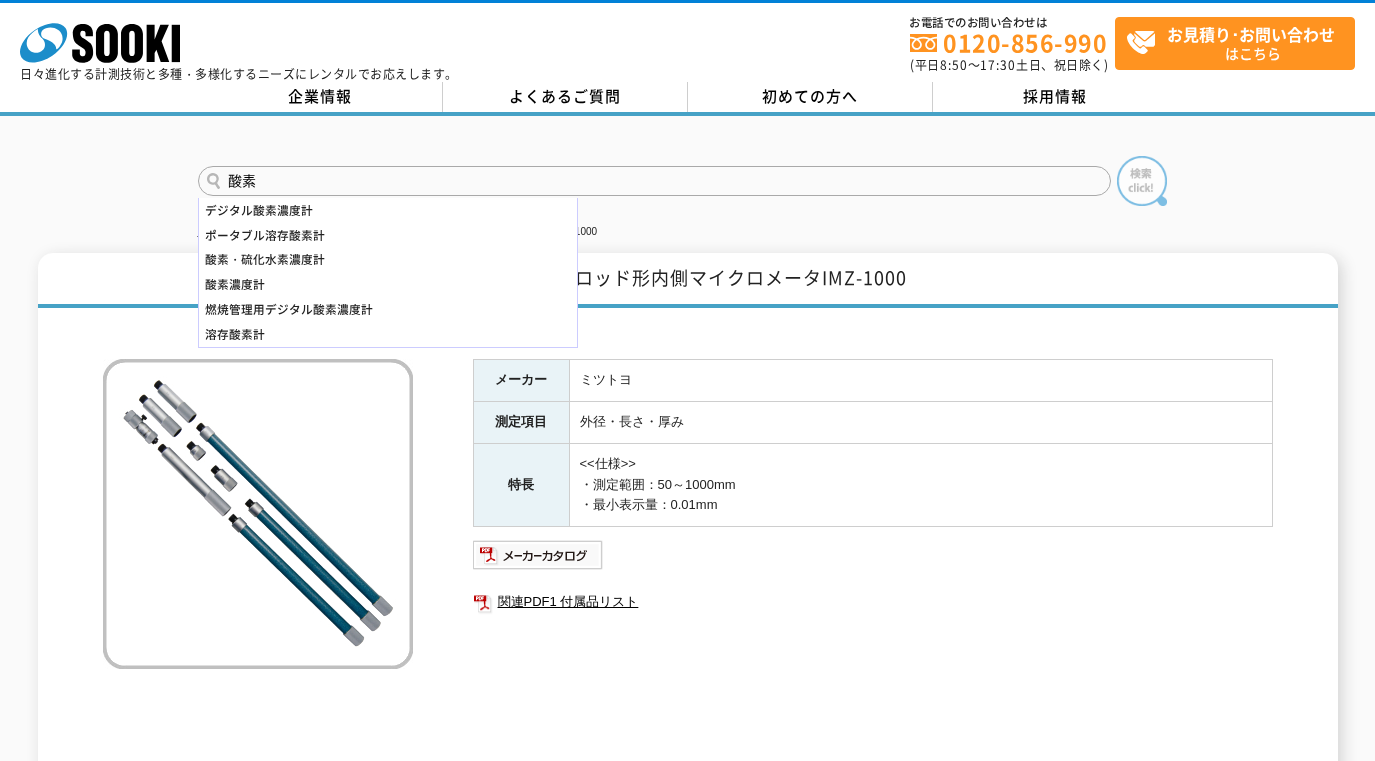 click at bounding box center [1142, 181] 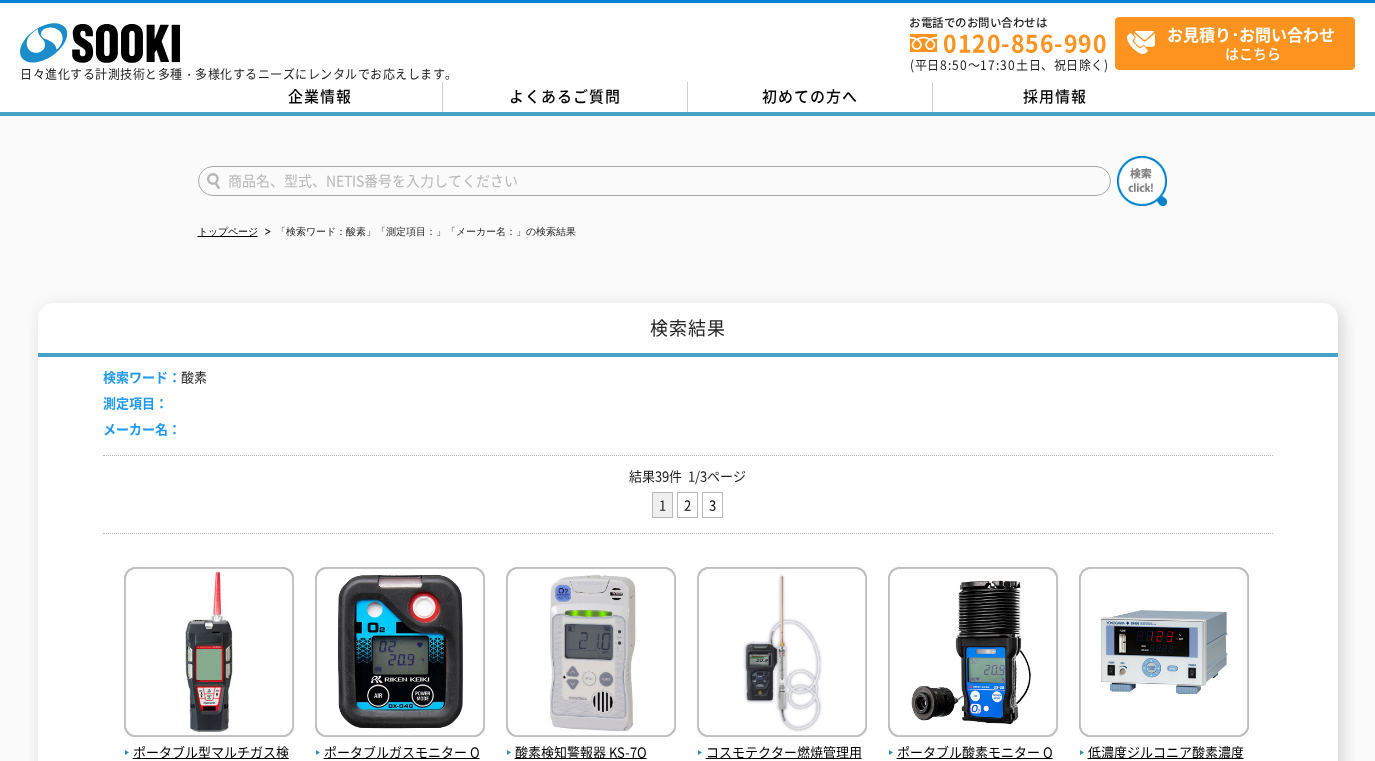 scroll, scrollTop: 0, scrollLeft: 0, axis: both 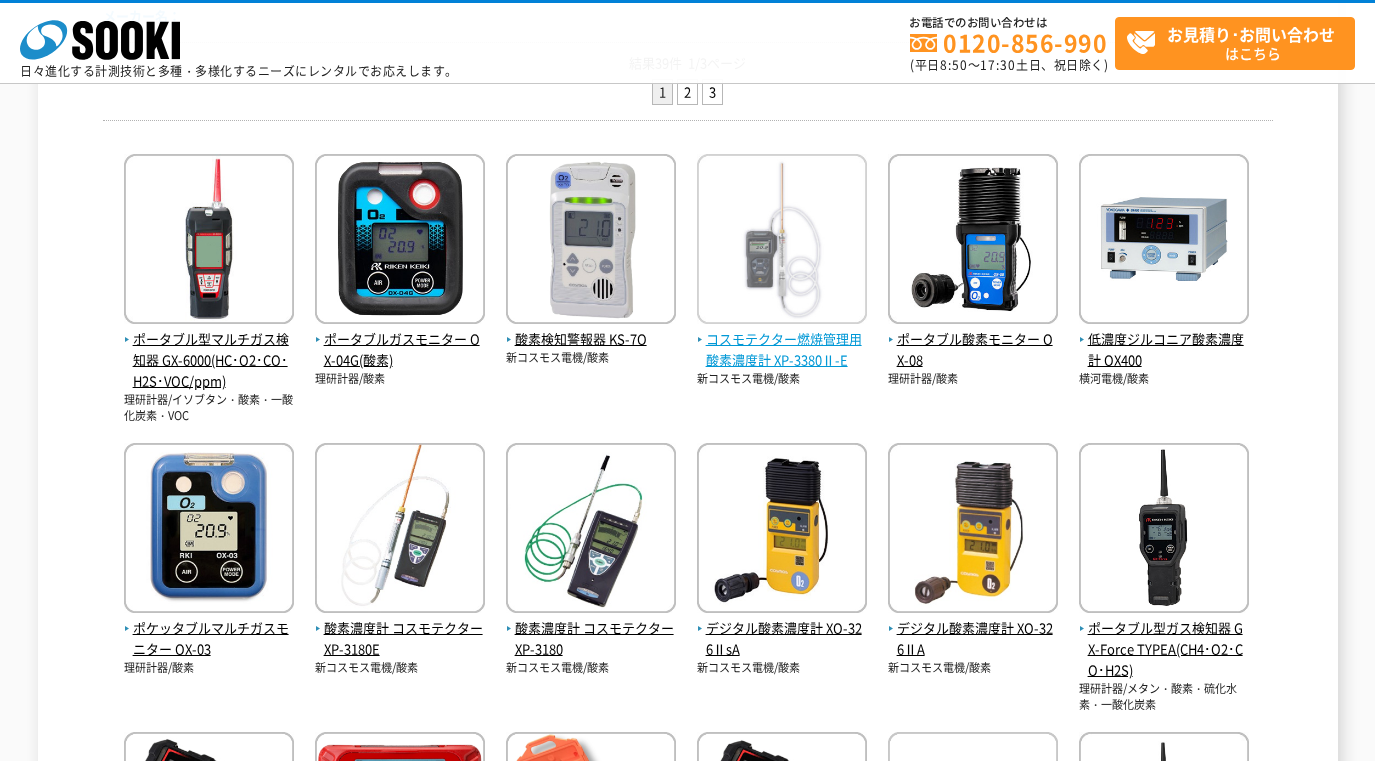 click at bounding box center (782, 241) 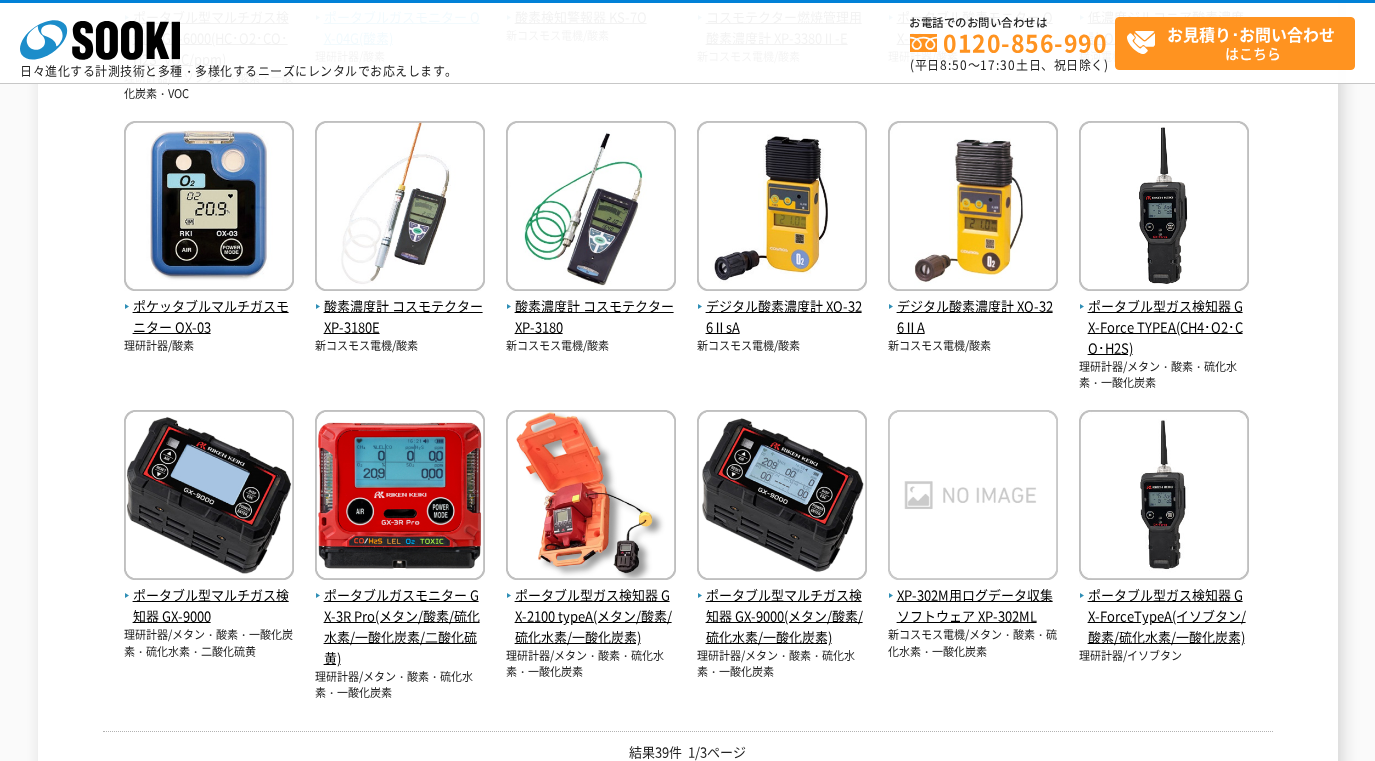 scroll, scrollTop: 667, scrollLeft: 0, axis: vertical 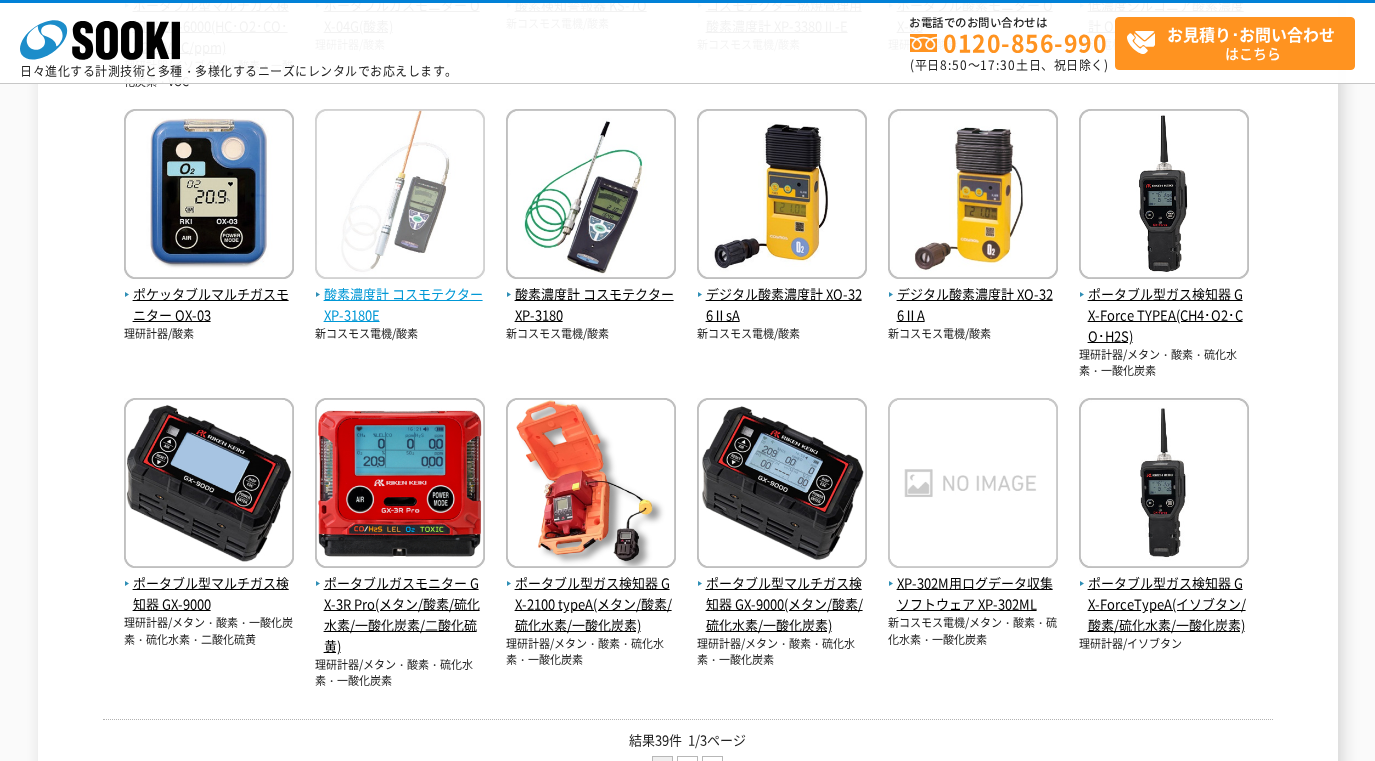 click at bounding box center [400, 196] 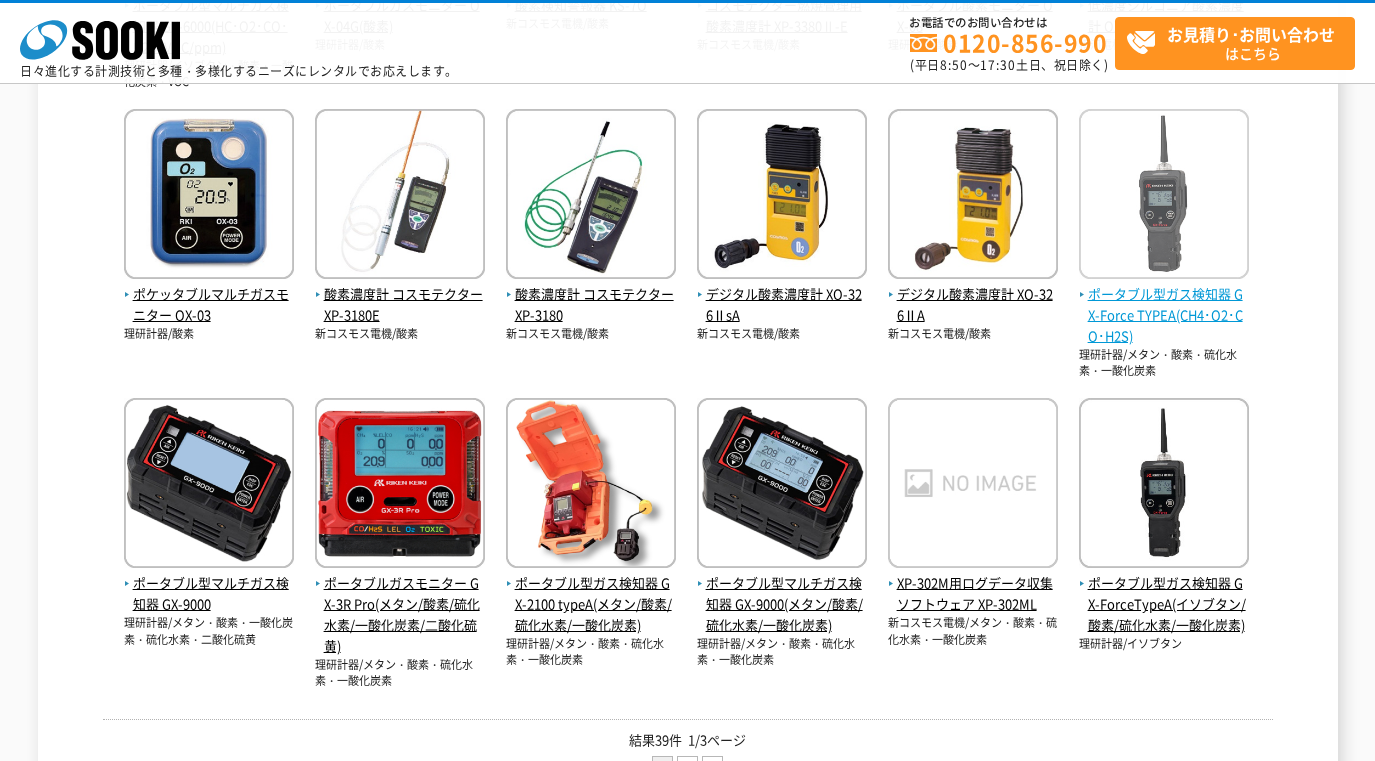click on "ポータブル型ガス検知器 GX-Force TYPEA(CH4･O2･CO･H2S)" at bounding box center (1164, 315) 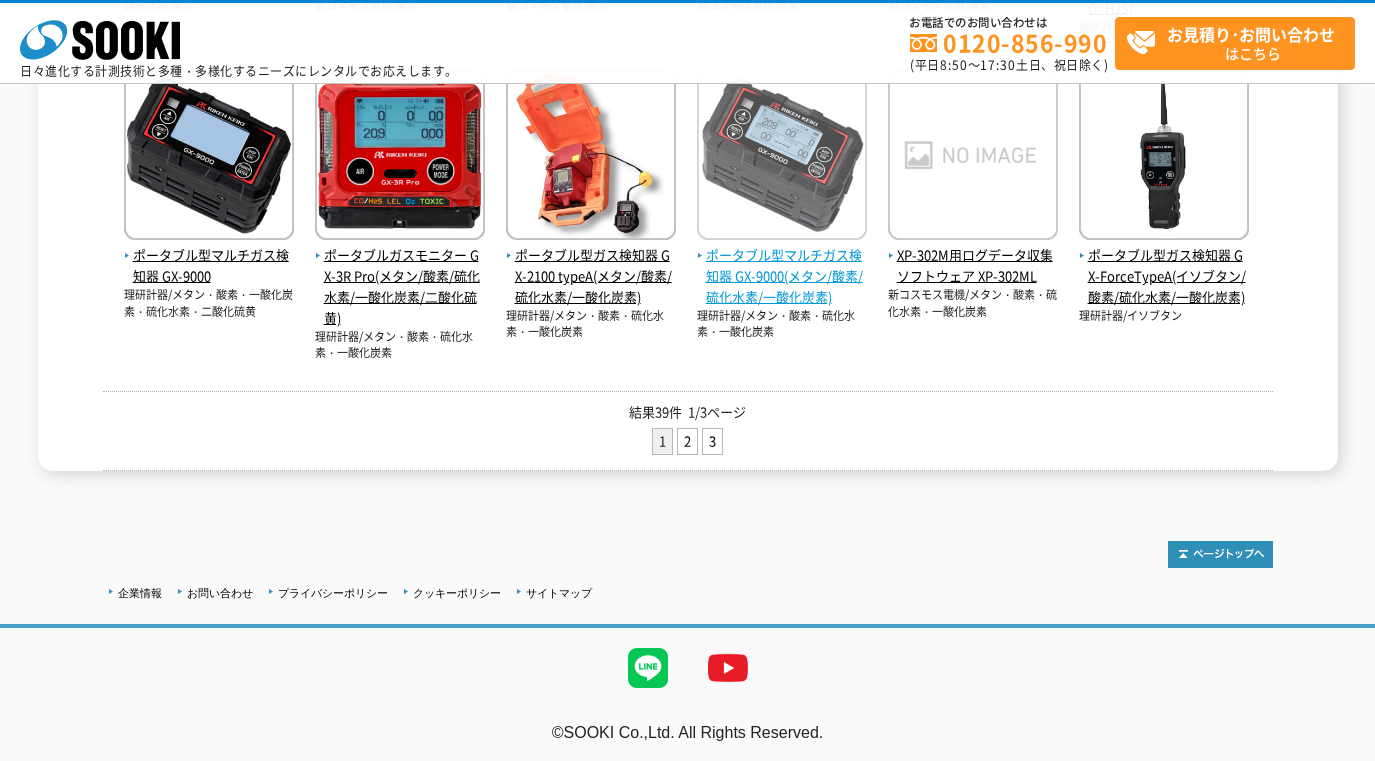 scroll, scrollTop: 1000, scrollLeft: 0, axis: vertical 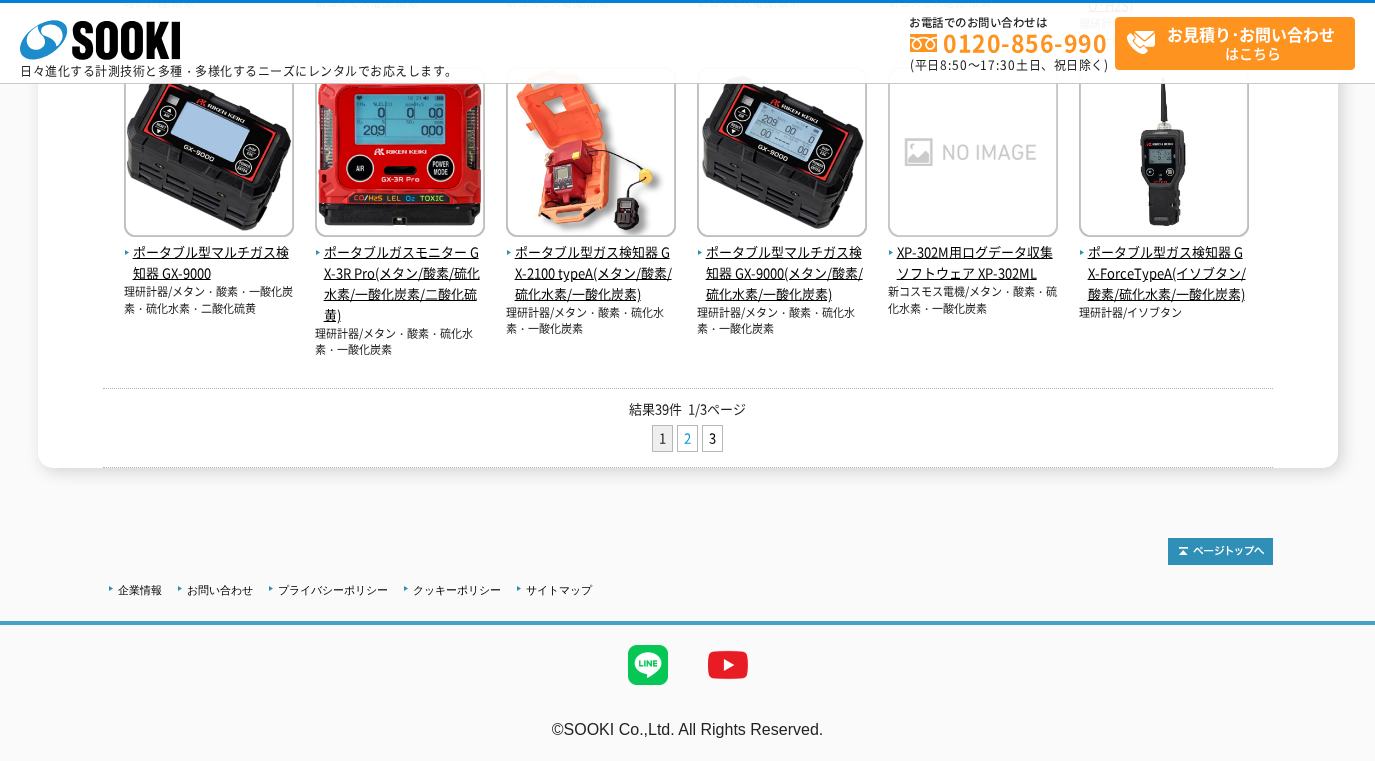 click on "2" at bounding box center (687, 438) 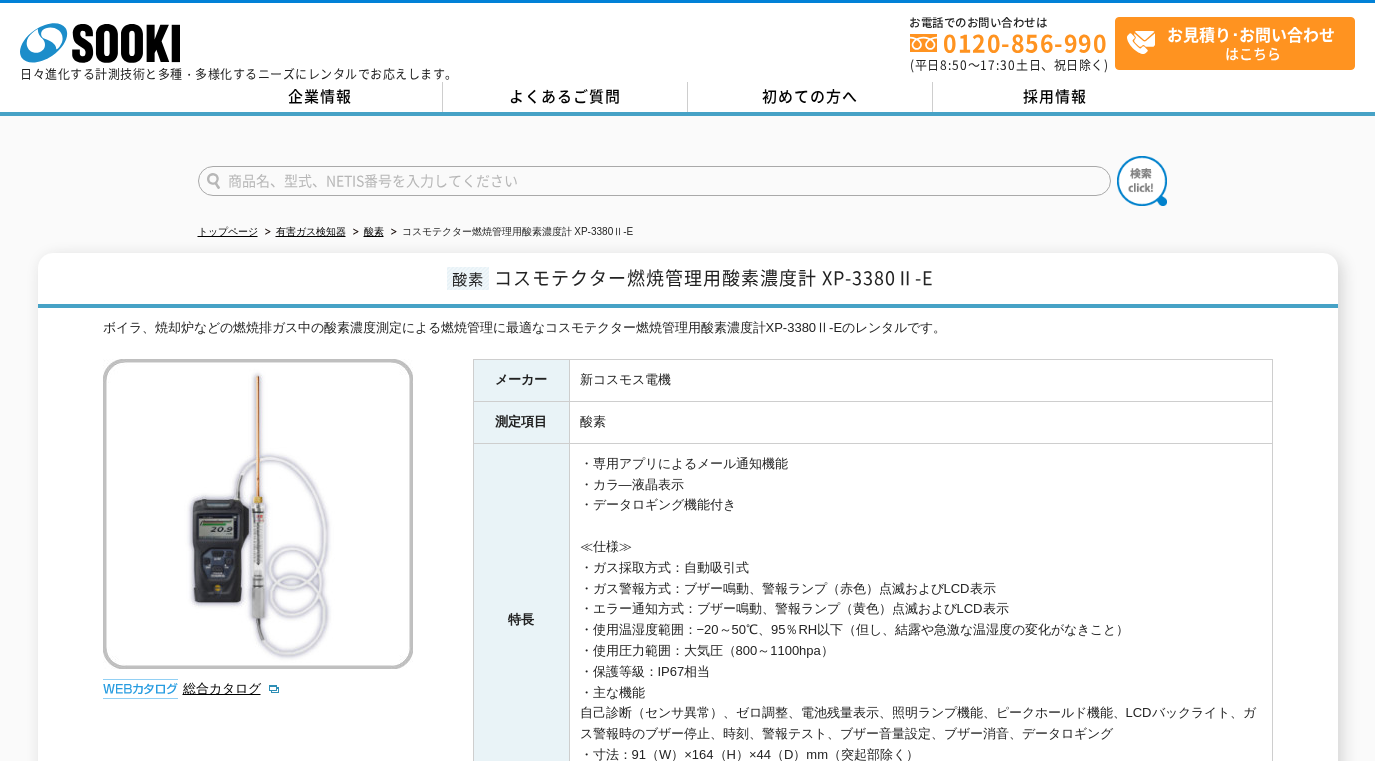 scroll, scrollTop: 0, scrollLeft: 0, axis: both 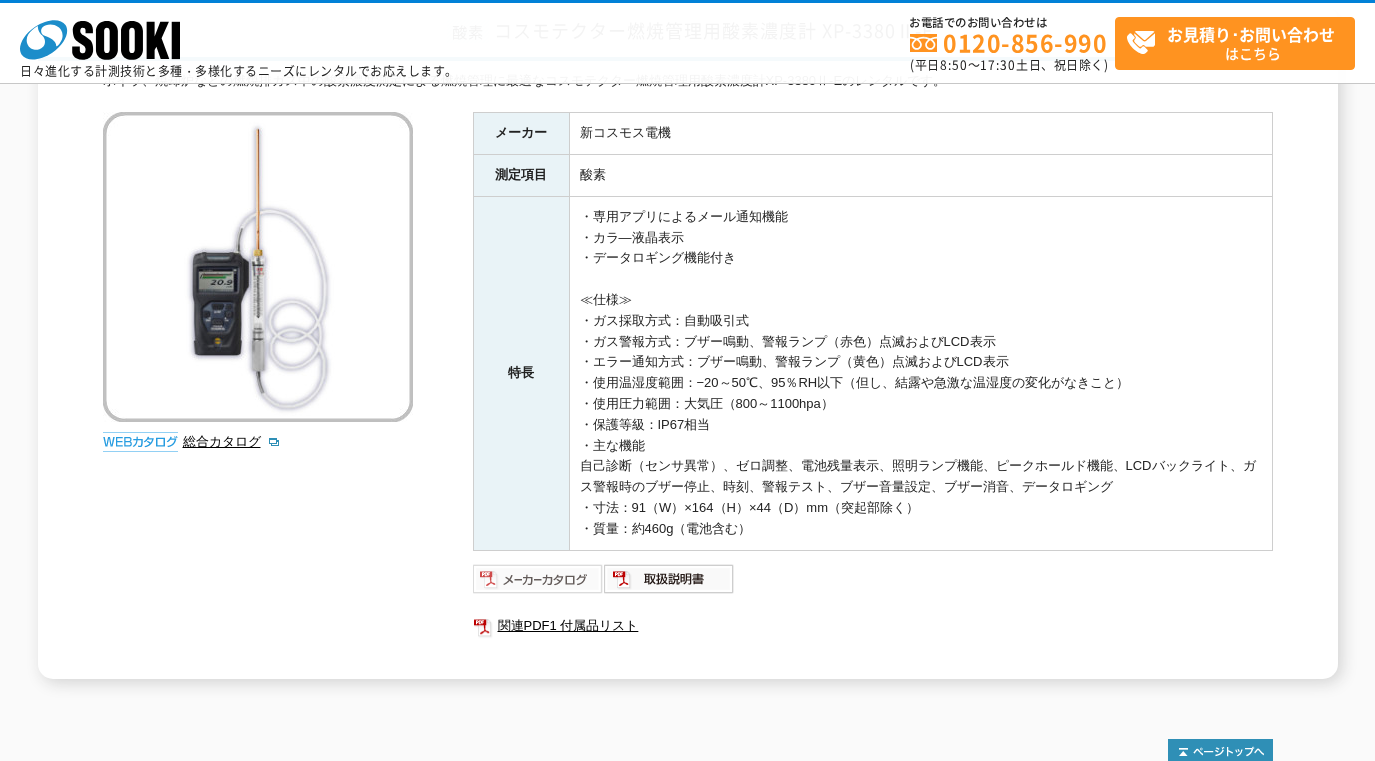 click at bounding box center [538, 579] 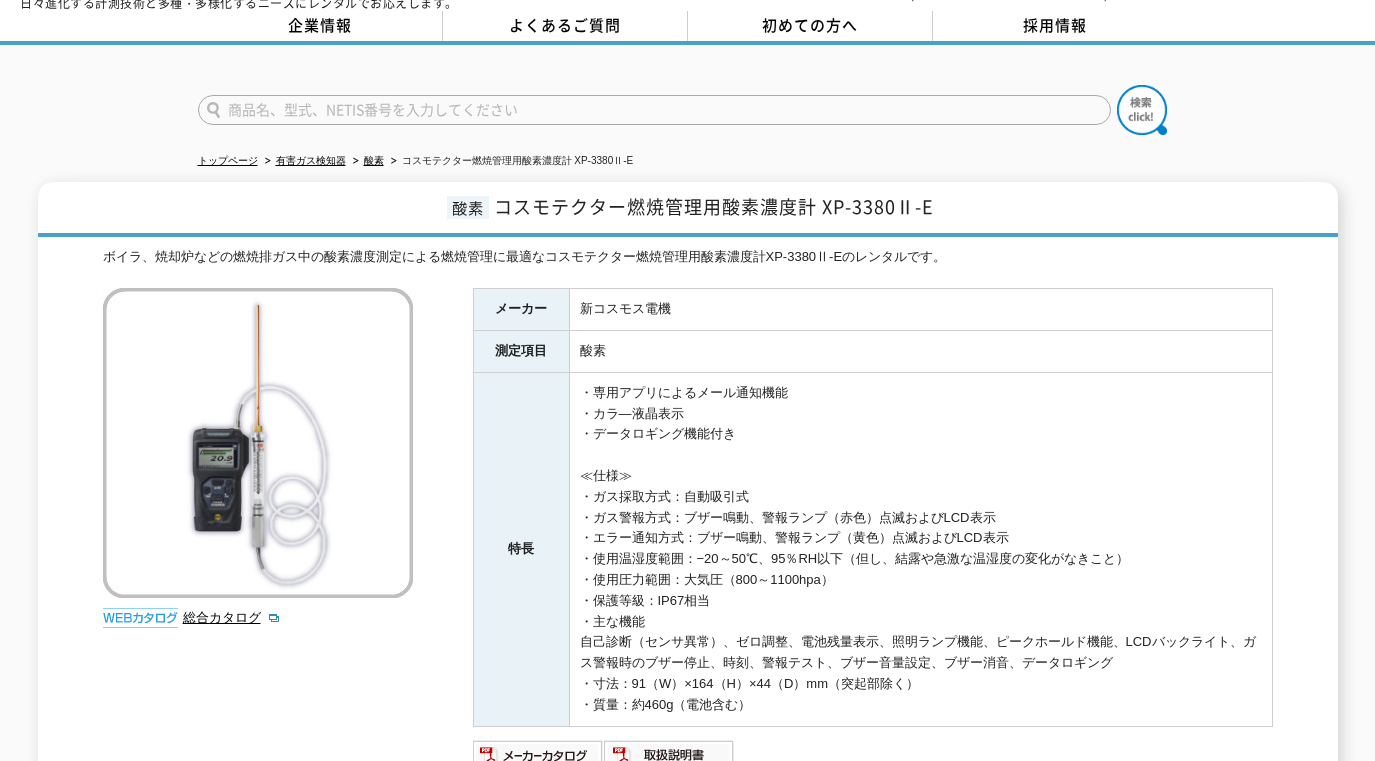scroll, scrollTop: 0, scrollLeft: 0, axis: both 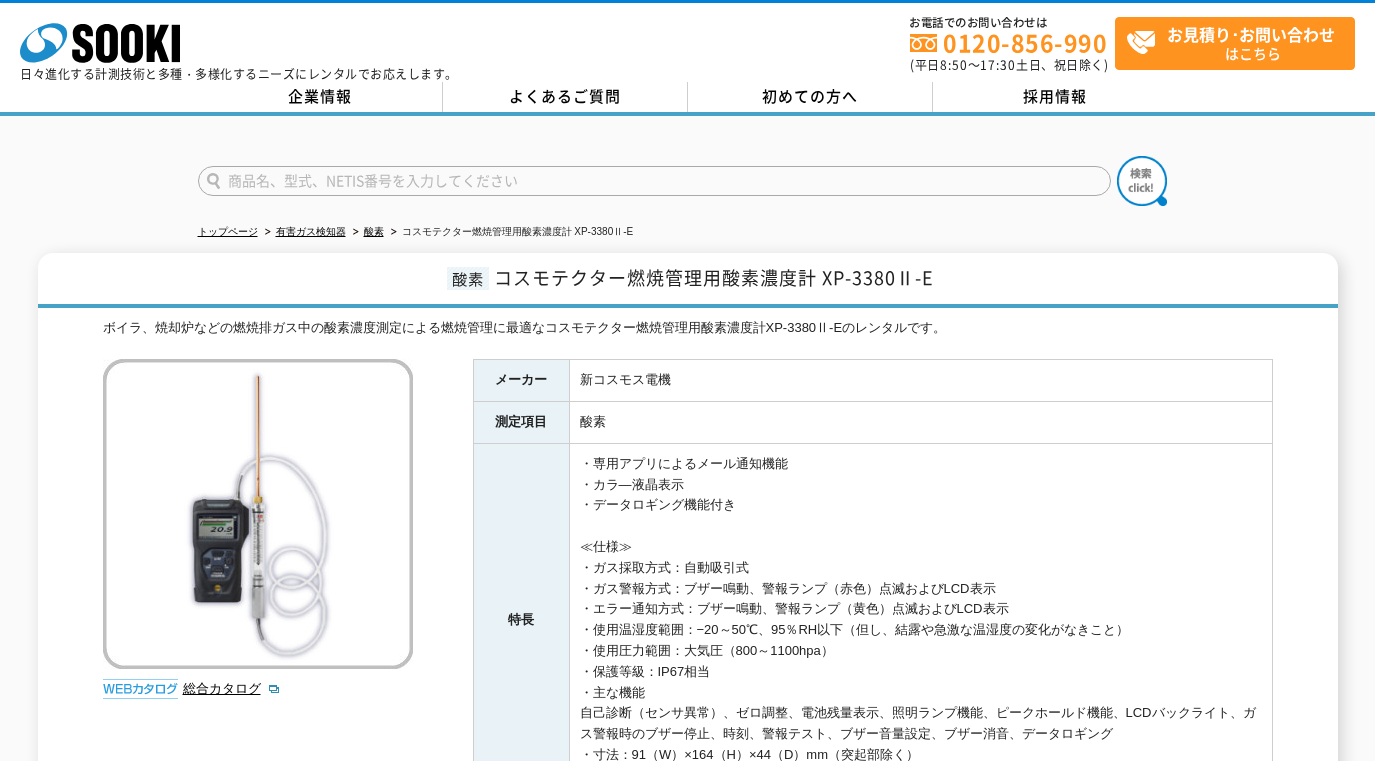 drag, startPoint x: 495, startPoint y: 278, endPoint x: 505, endPoint y: 272, distance: 11.661903 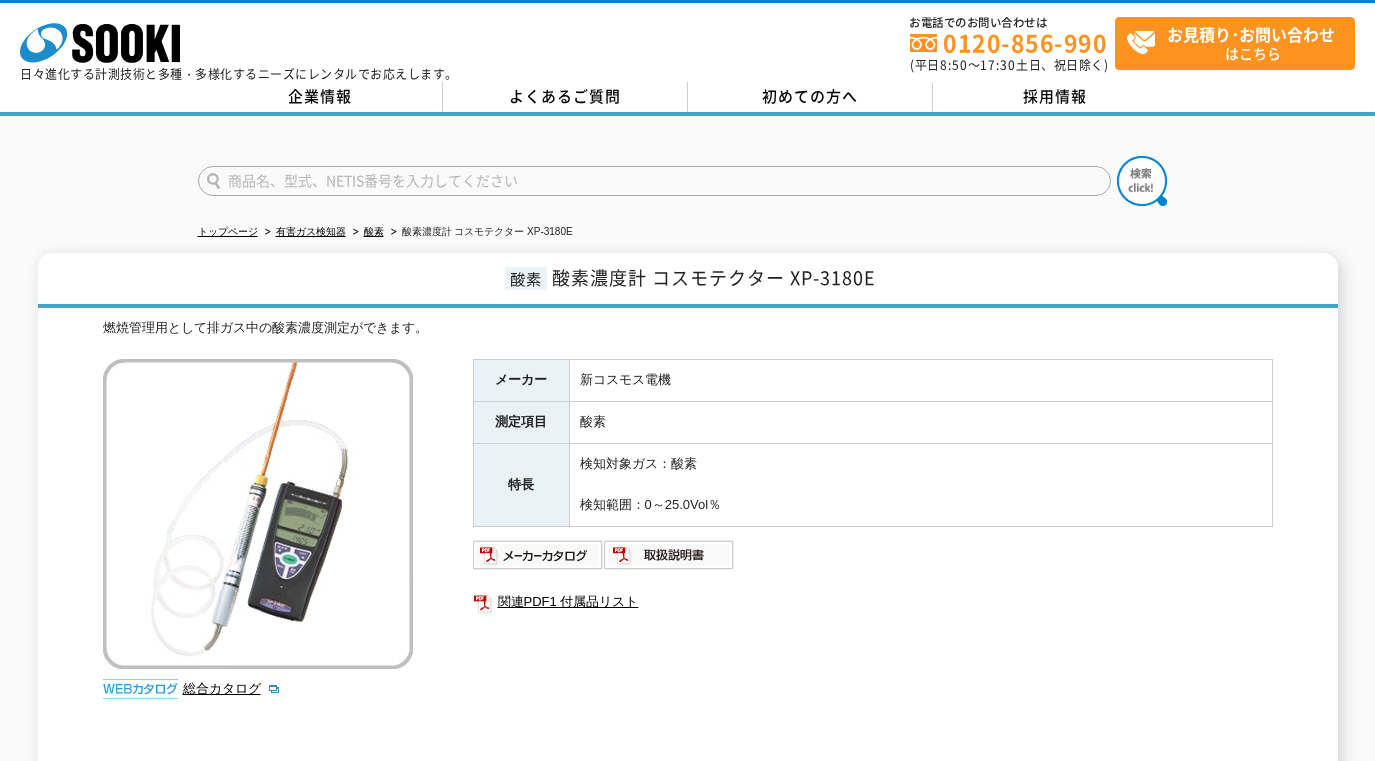 scroll, scrollTop: 0, scrollLeft: 0, axis: both 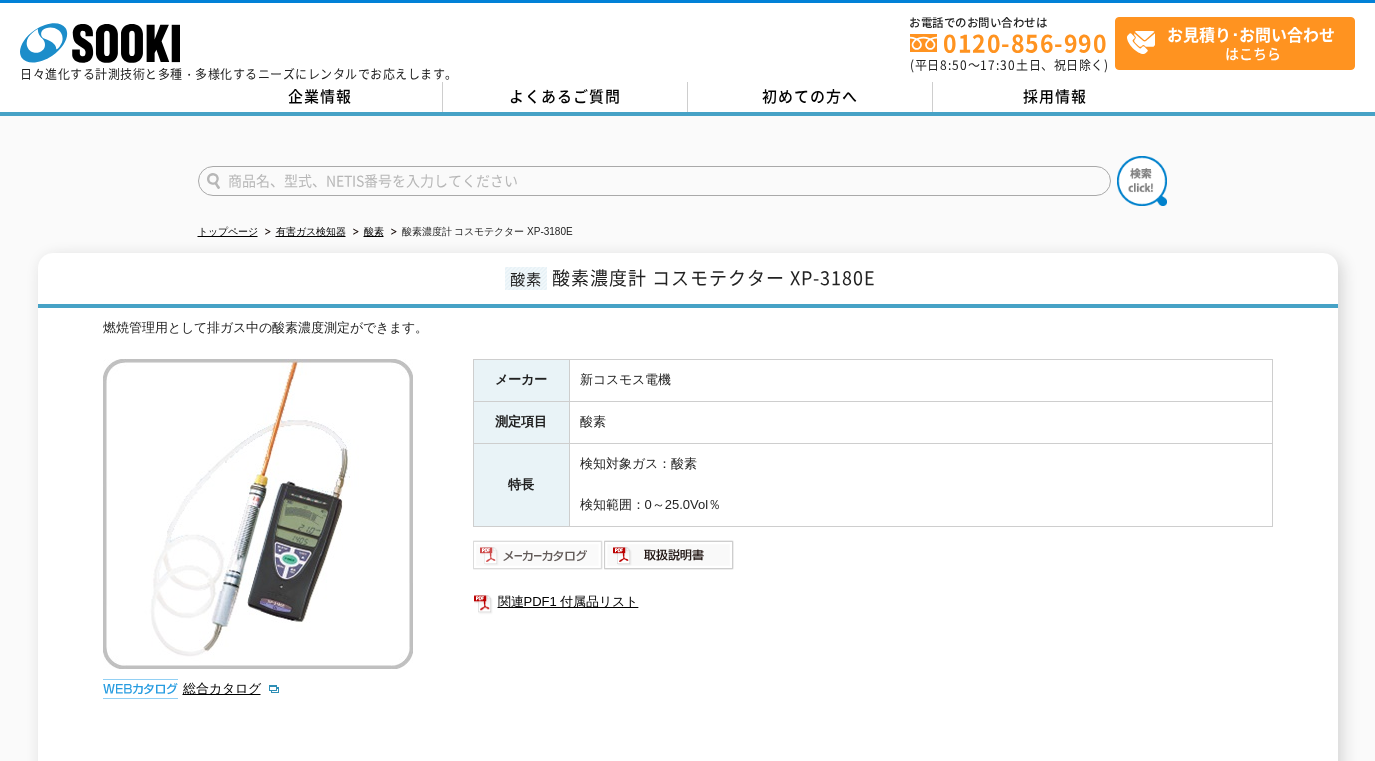 click at bounding box center (538, 555) 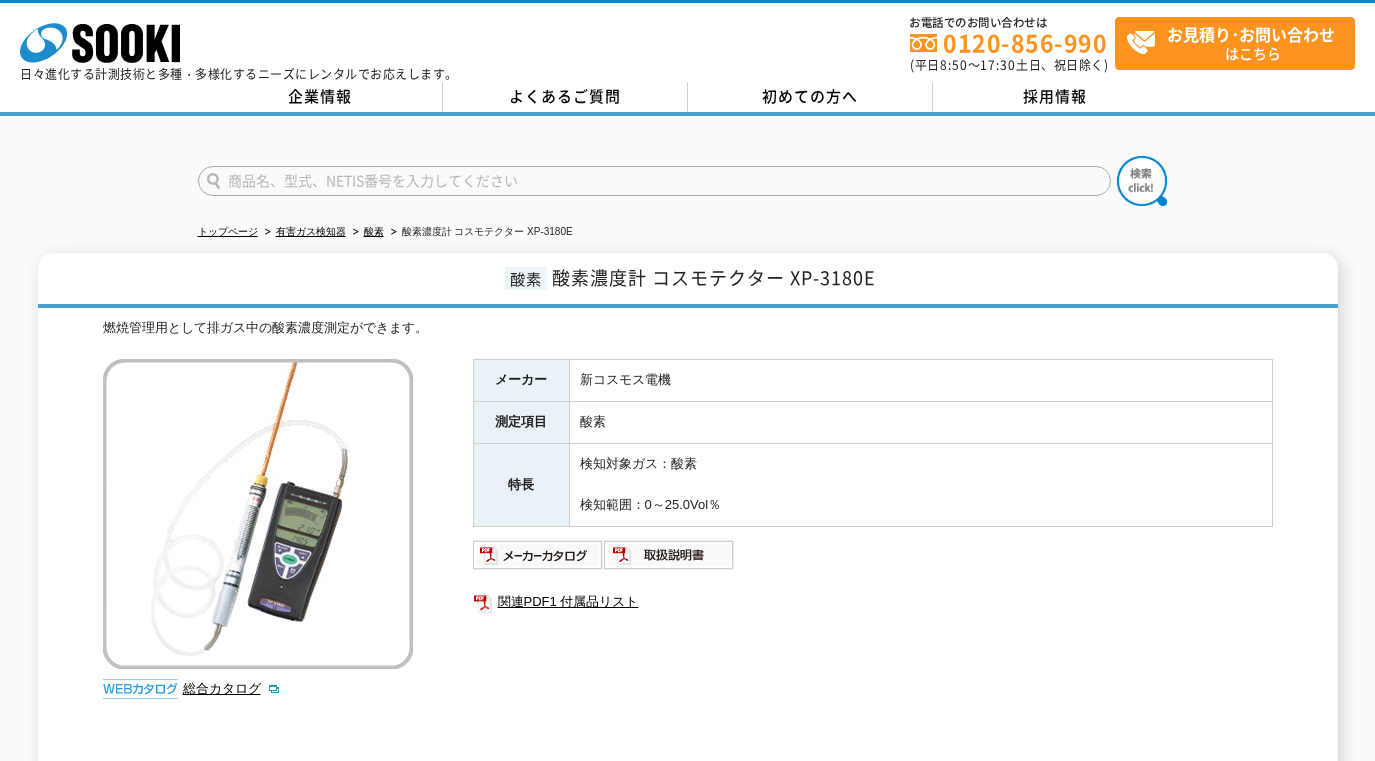 click on "メーカー
新コスモス電機
測定項目
酸素
特長
検知対象ガス：酸素
検知範囲：0～25.0Vol％
関連PDF1 付属品リスト" at bounding box center [873, 574] 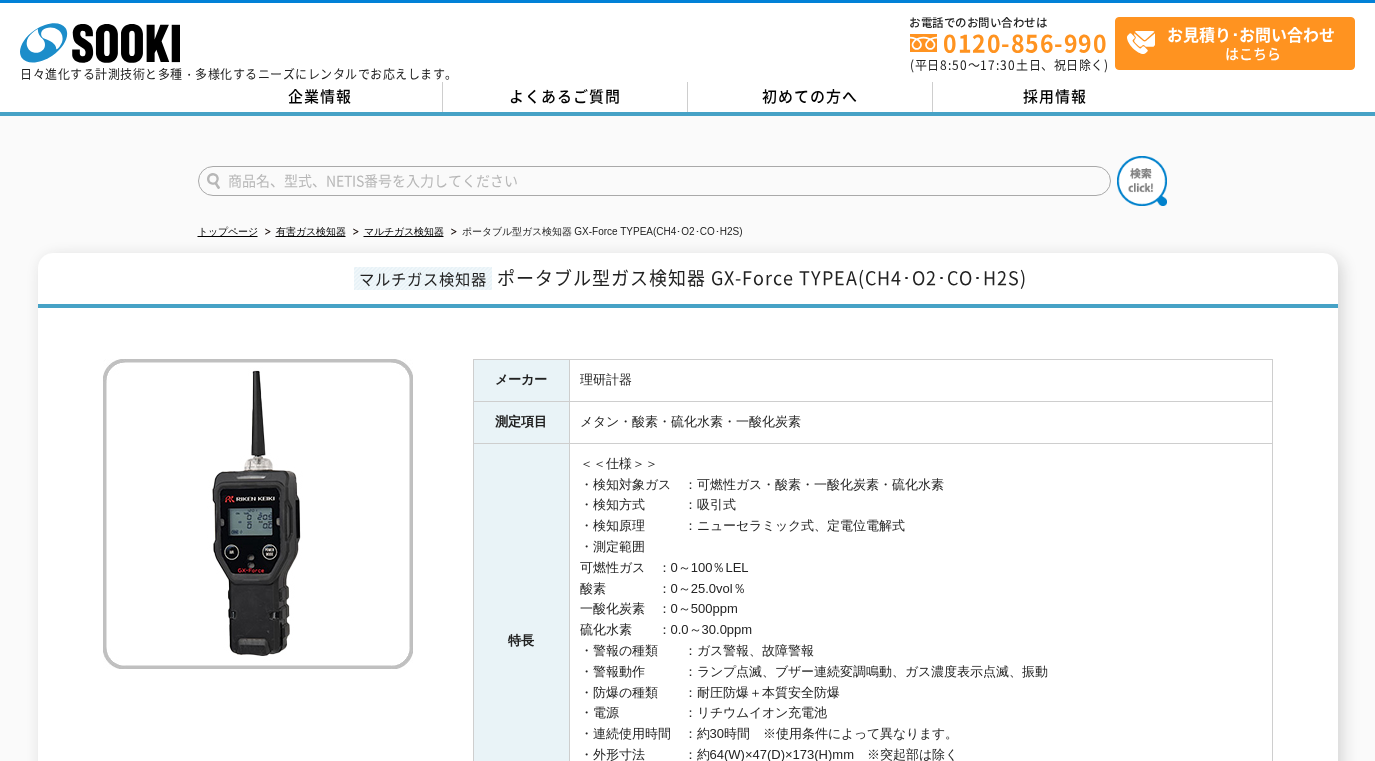 scroll, scrollTop: 0, scrollLeft: 0, axis: both 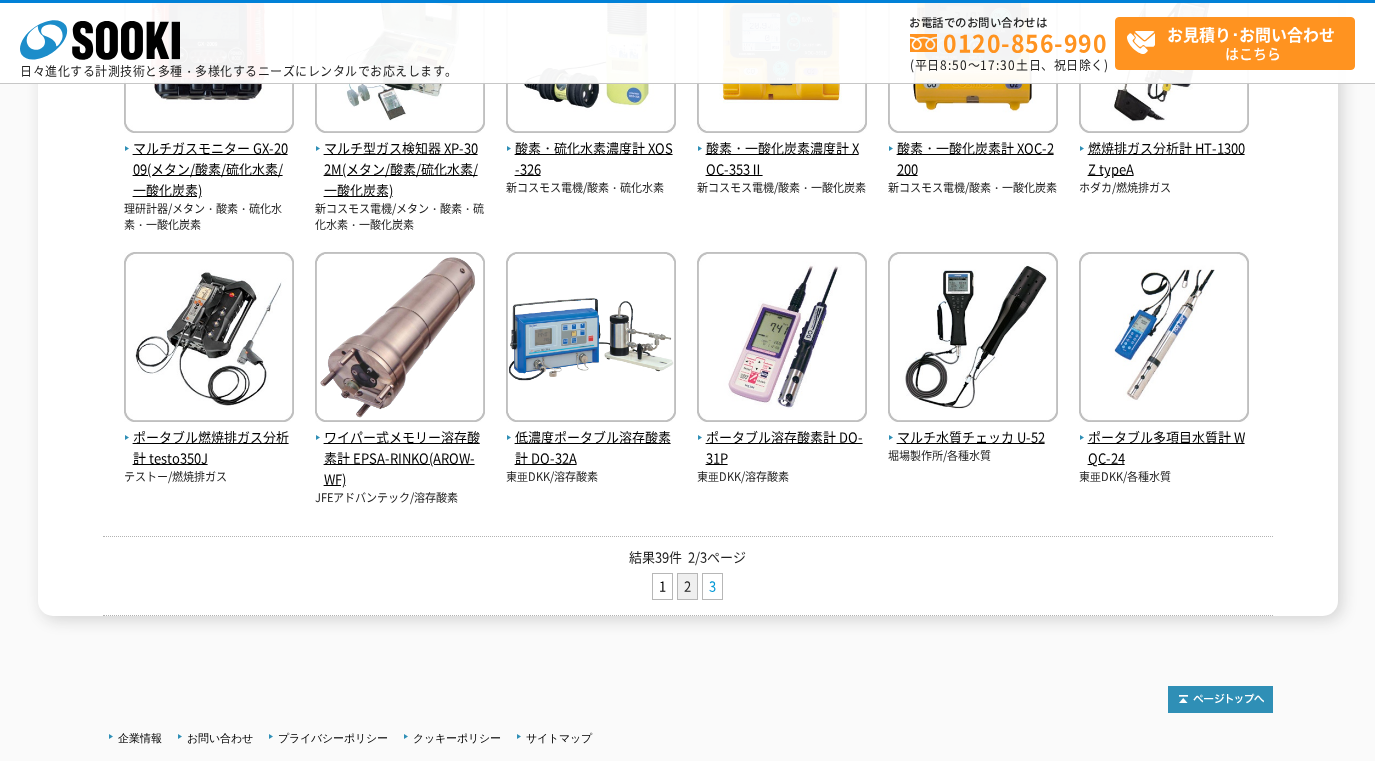 click on "3" at bounding box center [712, 586] 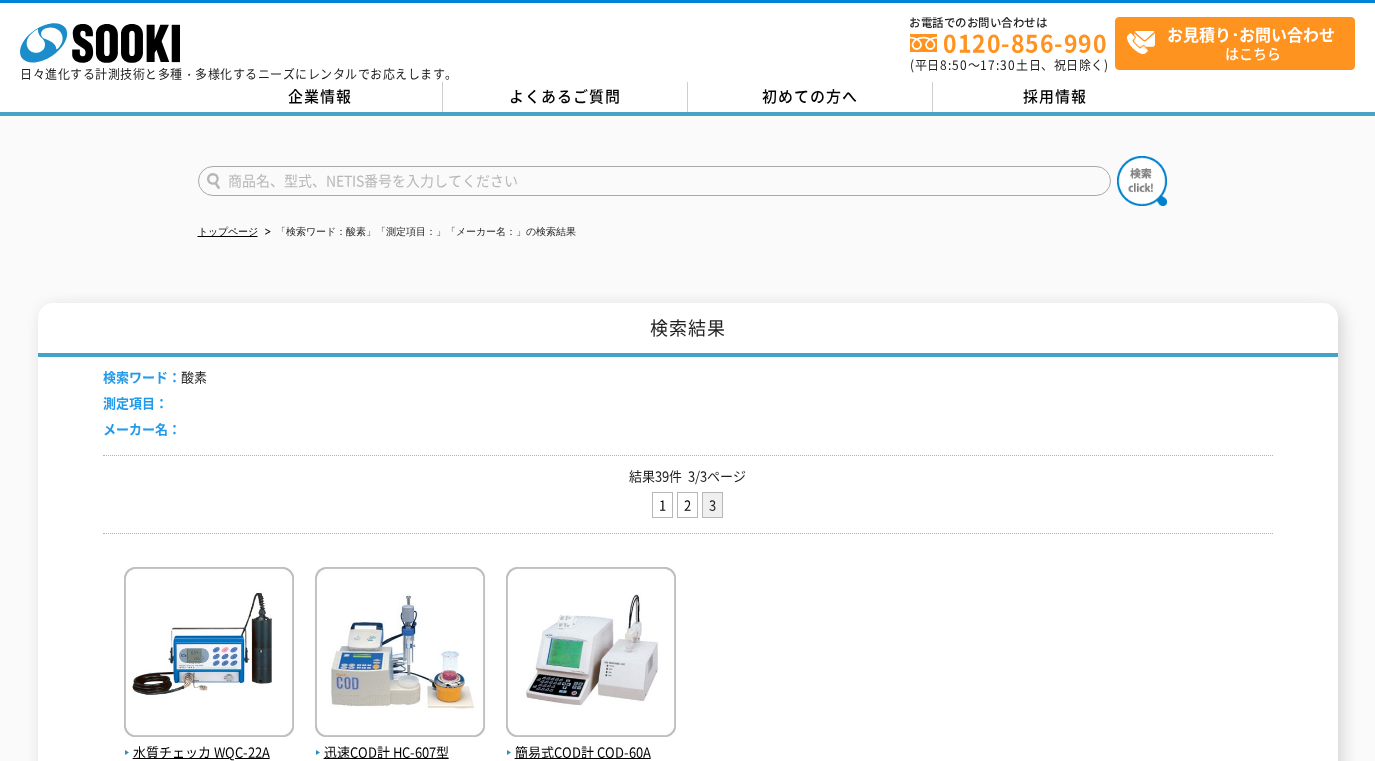 scroll, scrollTop: 0, scrollLeft: 0, axis: both 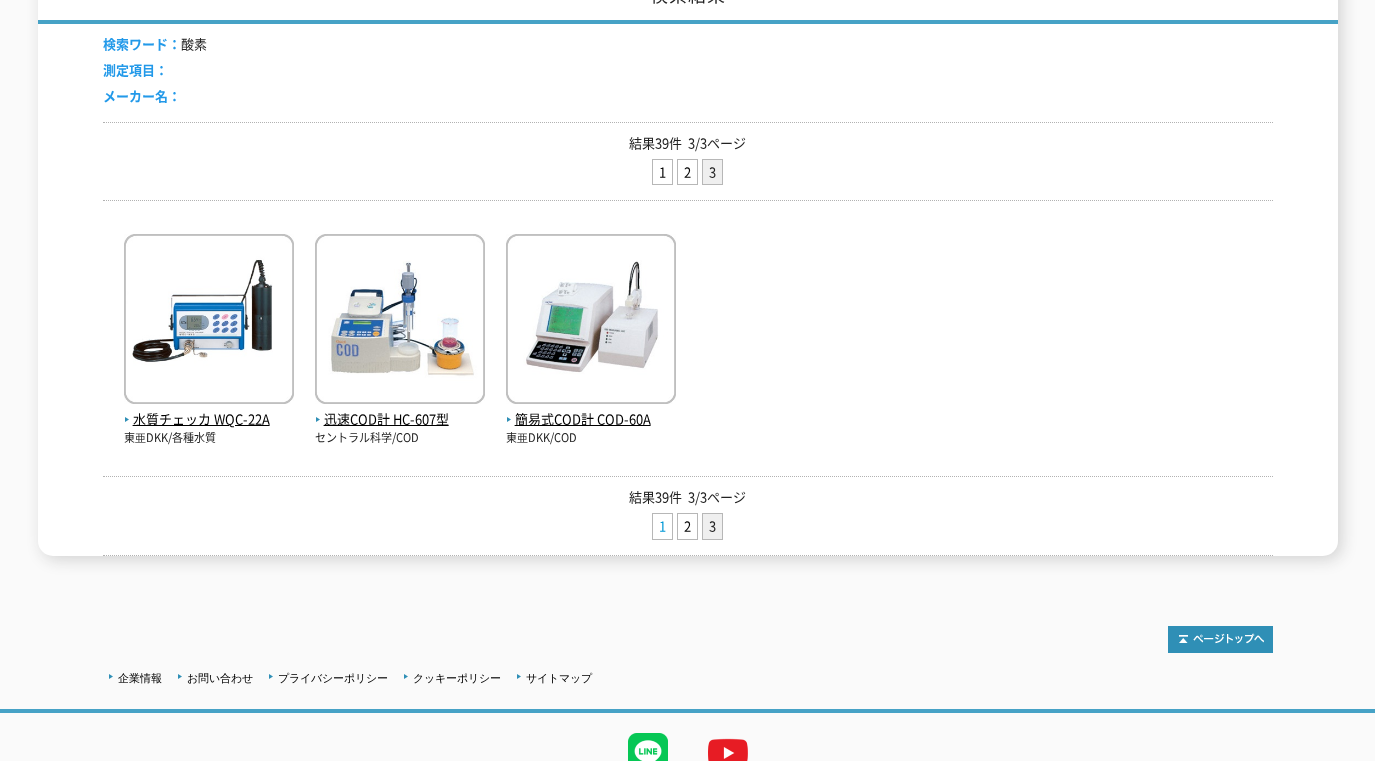 click on "1" at bounding box center (662, 526) 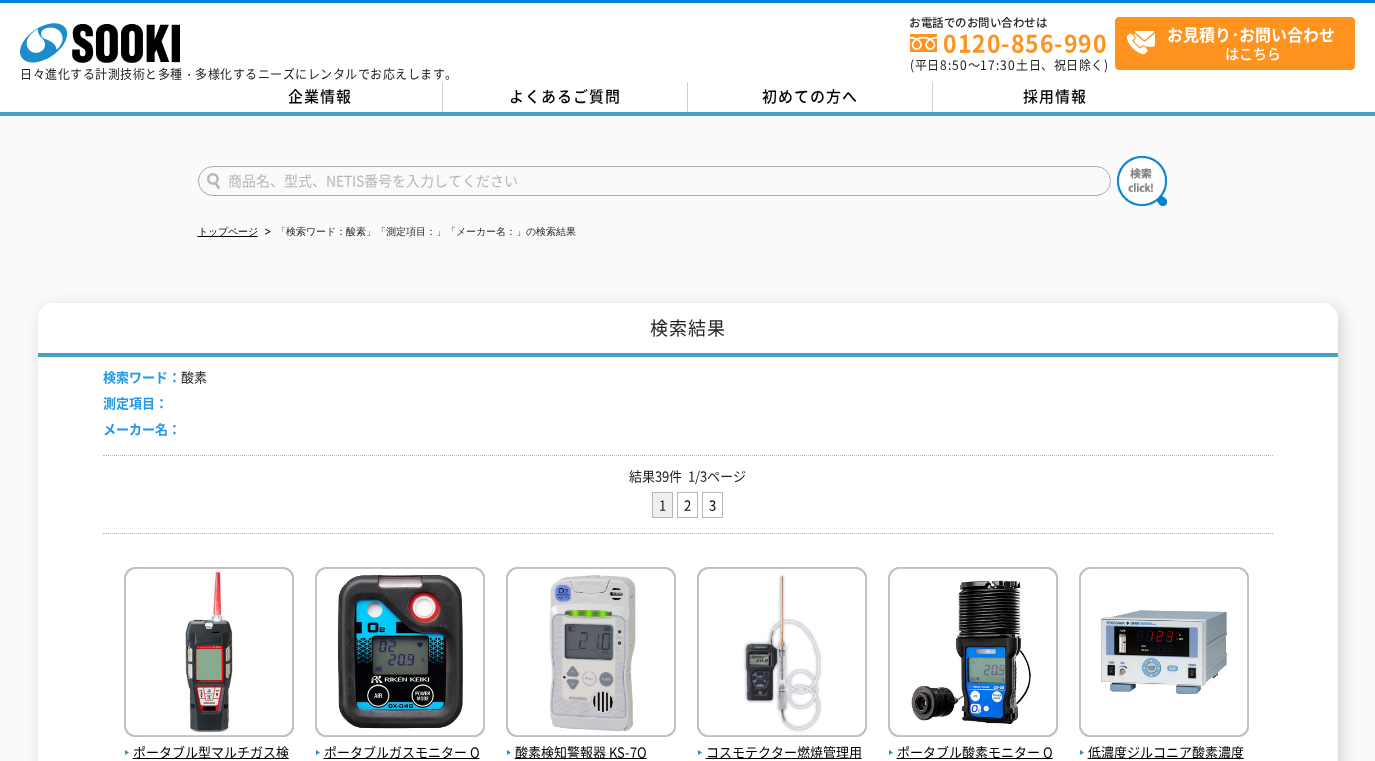 scroll, scrollTop: 0, scrollLeft: 0, axis: both 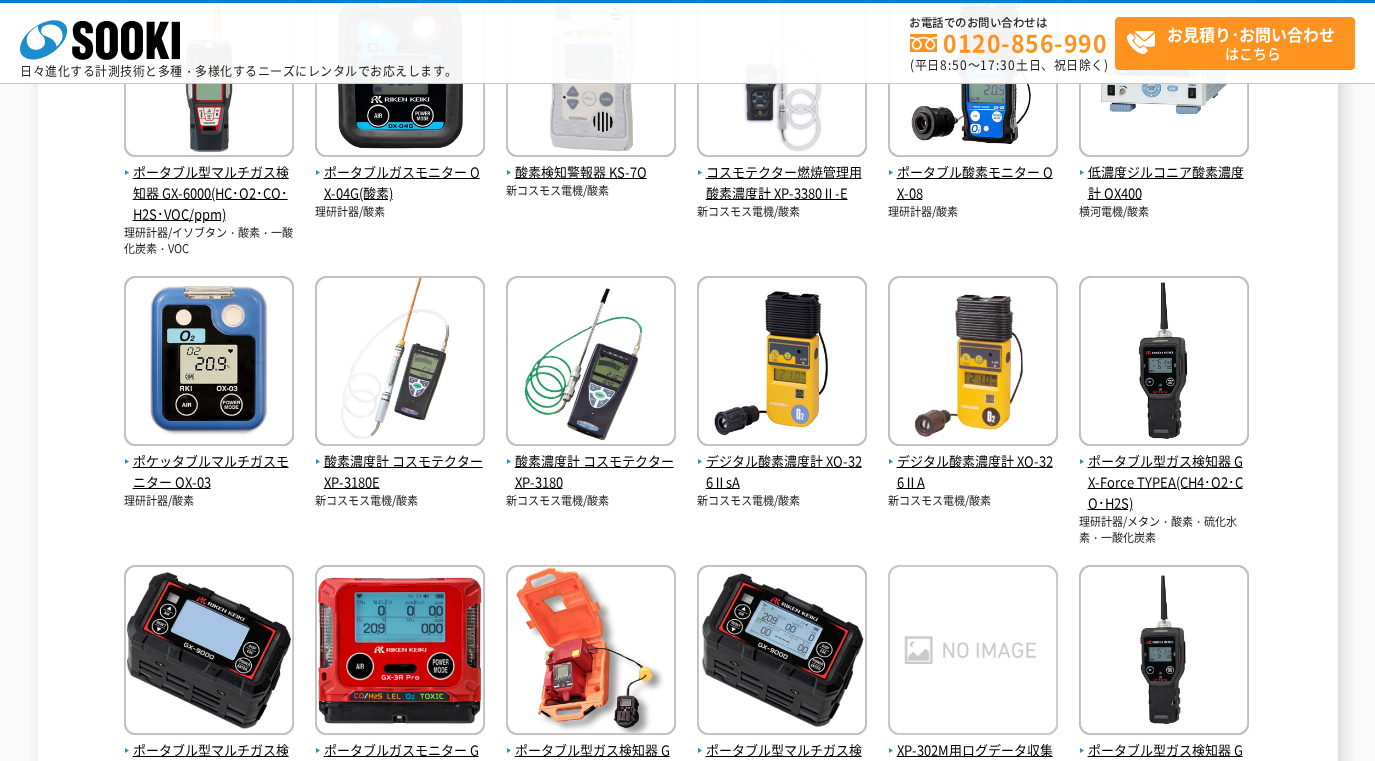 click on "検索結果
検索ワード： 酸素
測定項目：
メーカー名：
結果39件  1/3ページ
1 2 3
ポータブル型マルチガス検知器 GX-6000(HC･O2･CO･H2S･VOC/ppm)
理研計器/イソブタン・酸素・一酸化炭素・VOC
1 2" at bounding box center [688, 344] 